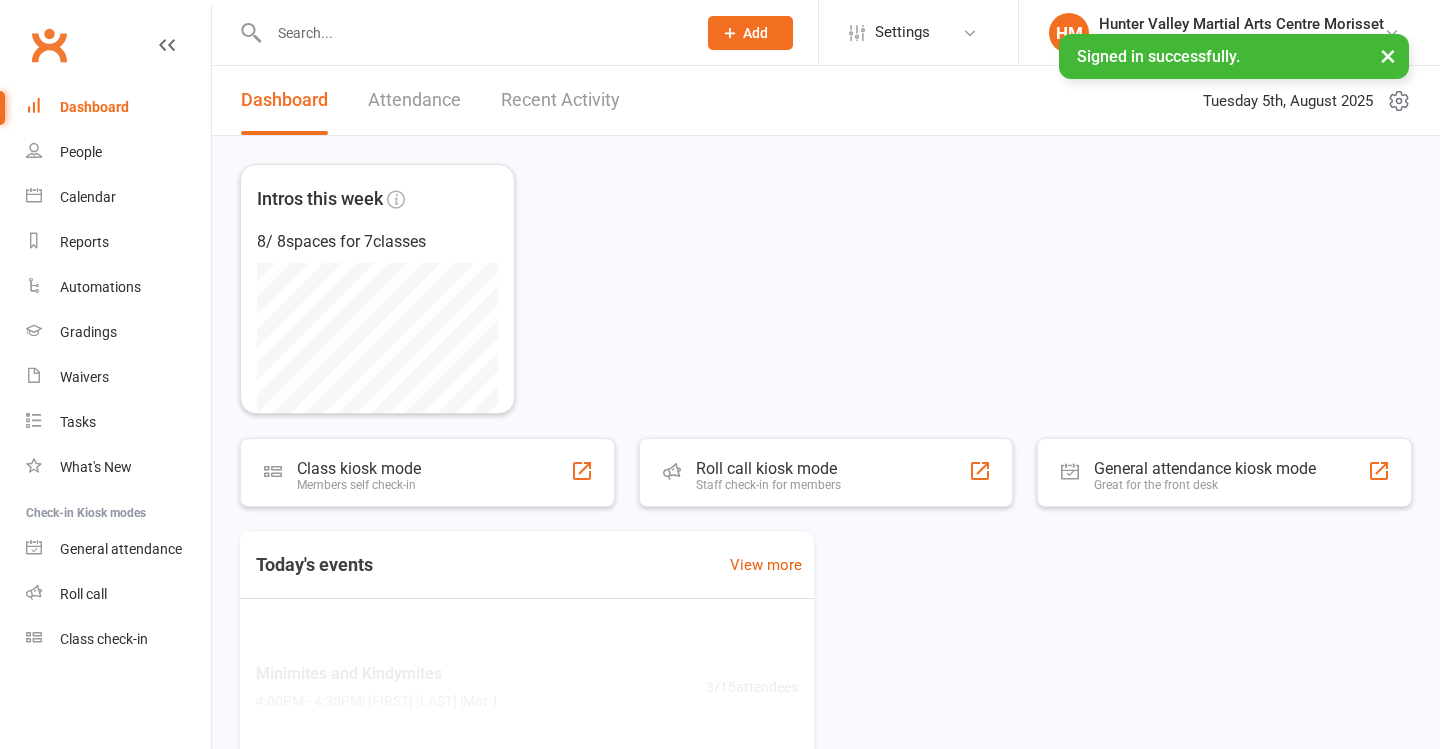scroll, scrollTop: 0, scrollLeft: 0, axis: both 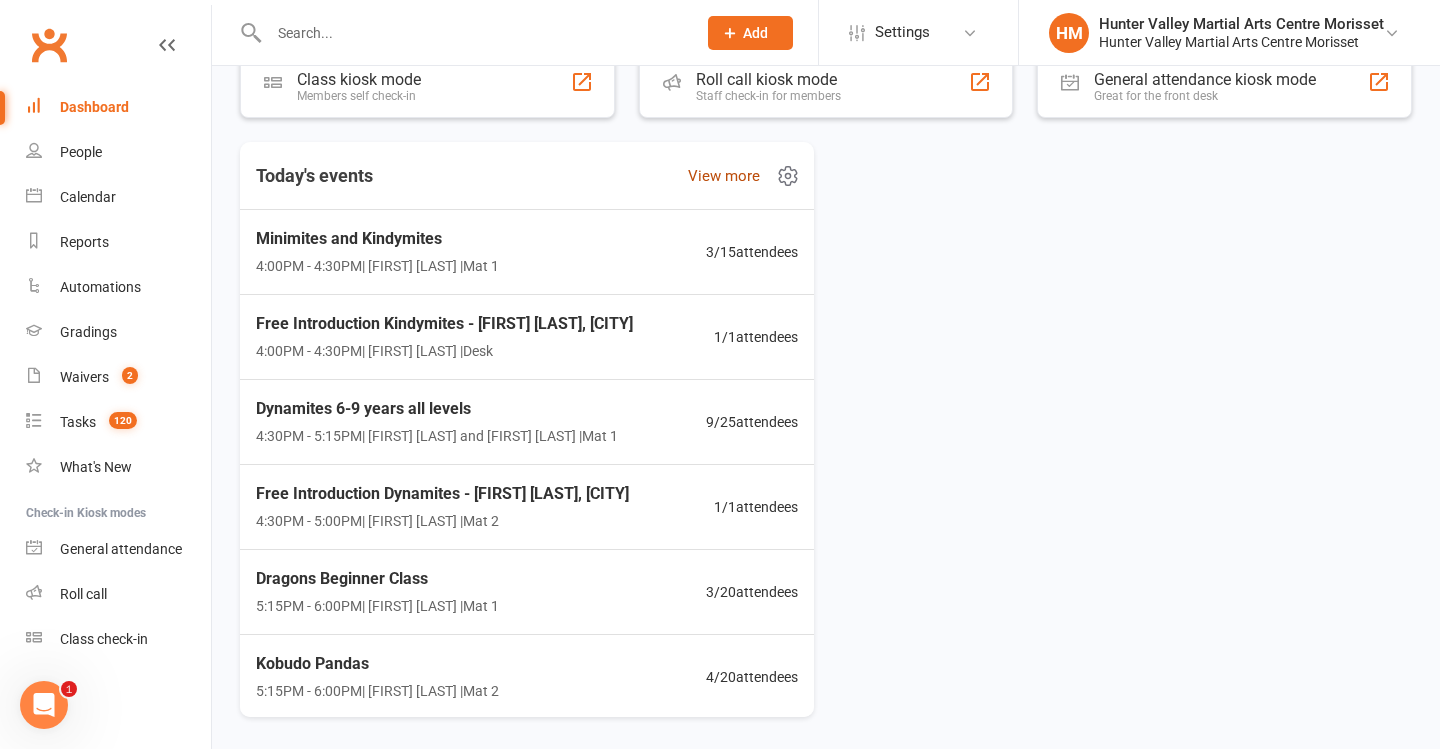 click on "View more" at bounding box center (724, 176) 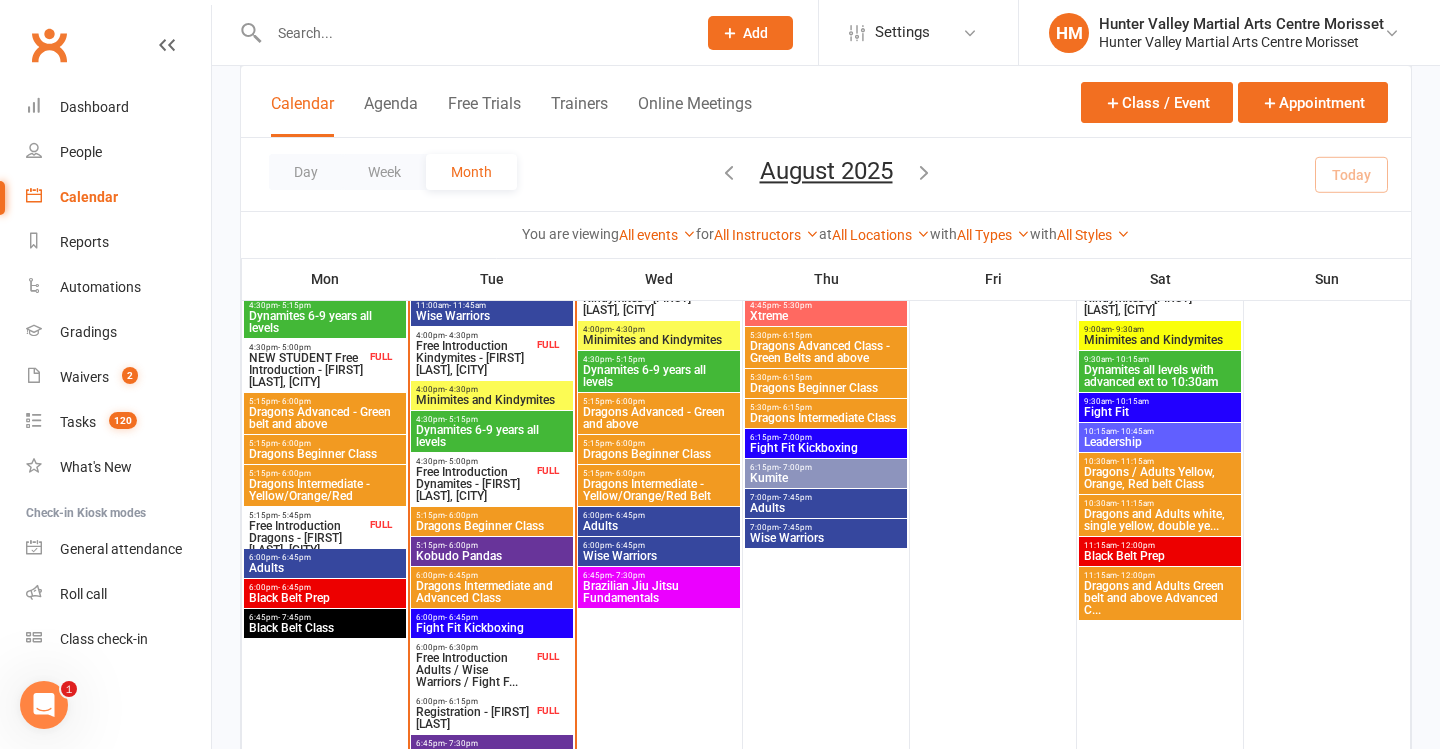 scroll, scrollTop: 678, scrollLeft: 0, axis: vertical 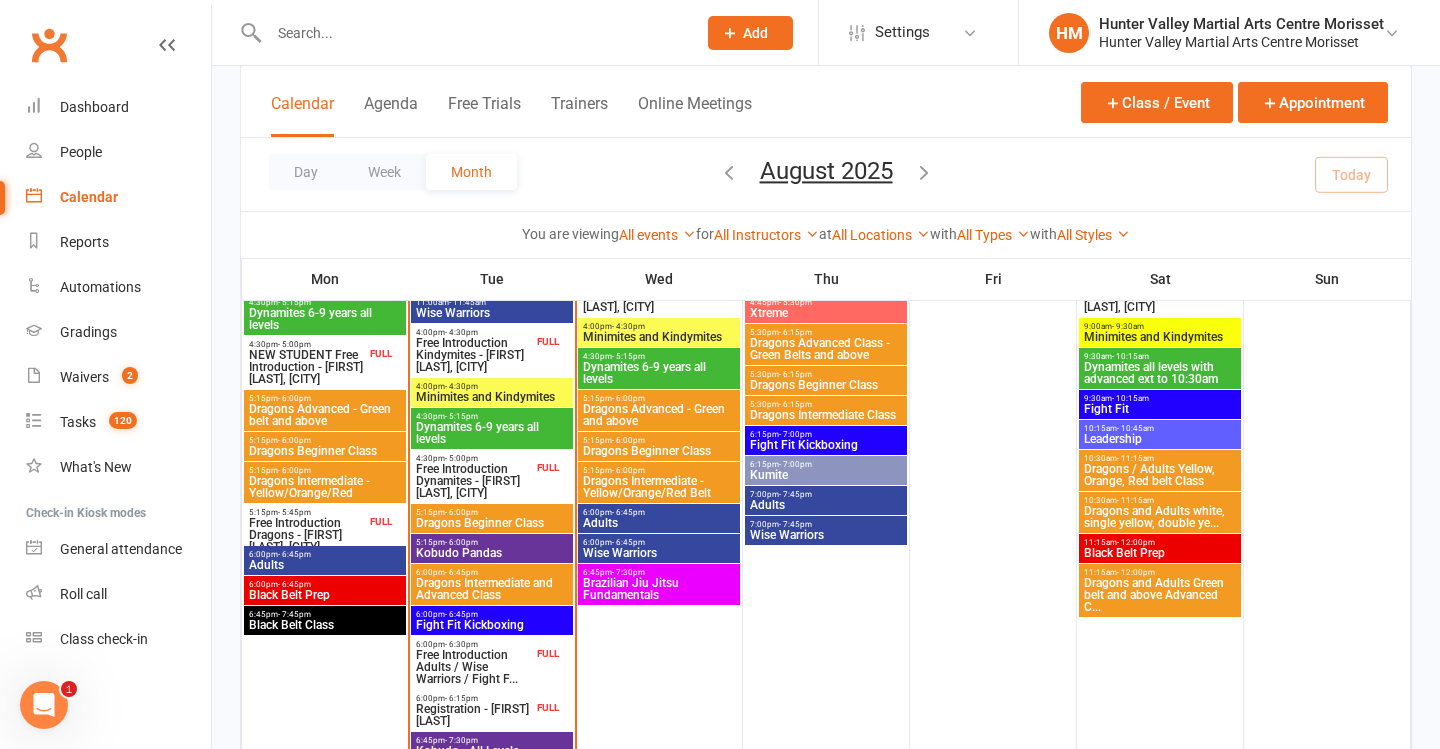click on "- 7:00pm" at bounding box center [795, 434] 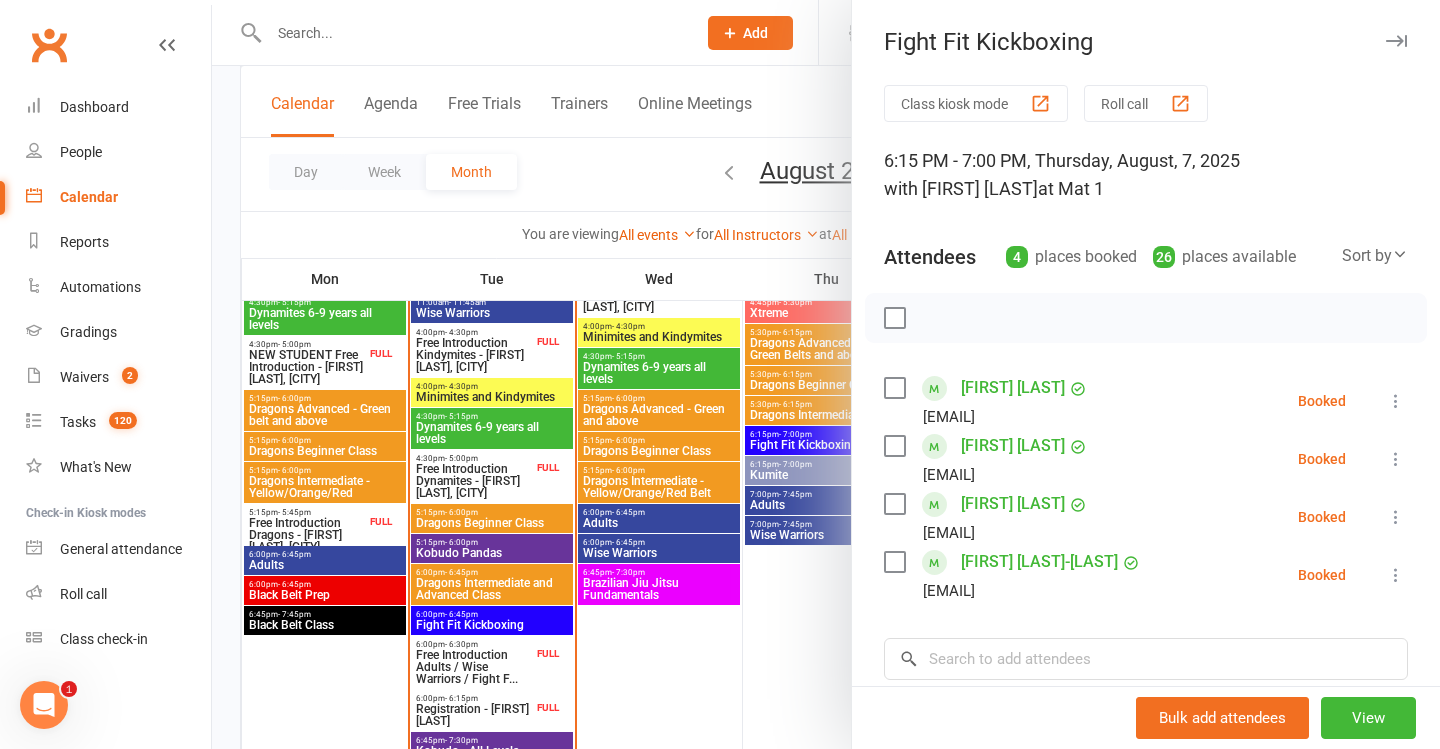 click at bounding box center [826, 374] 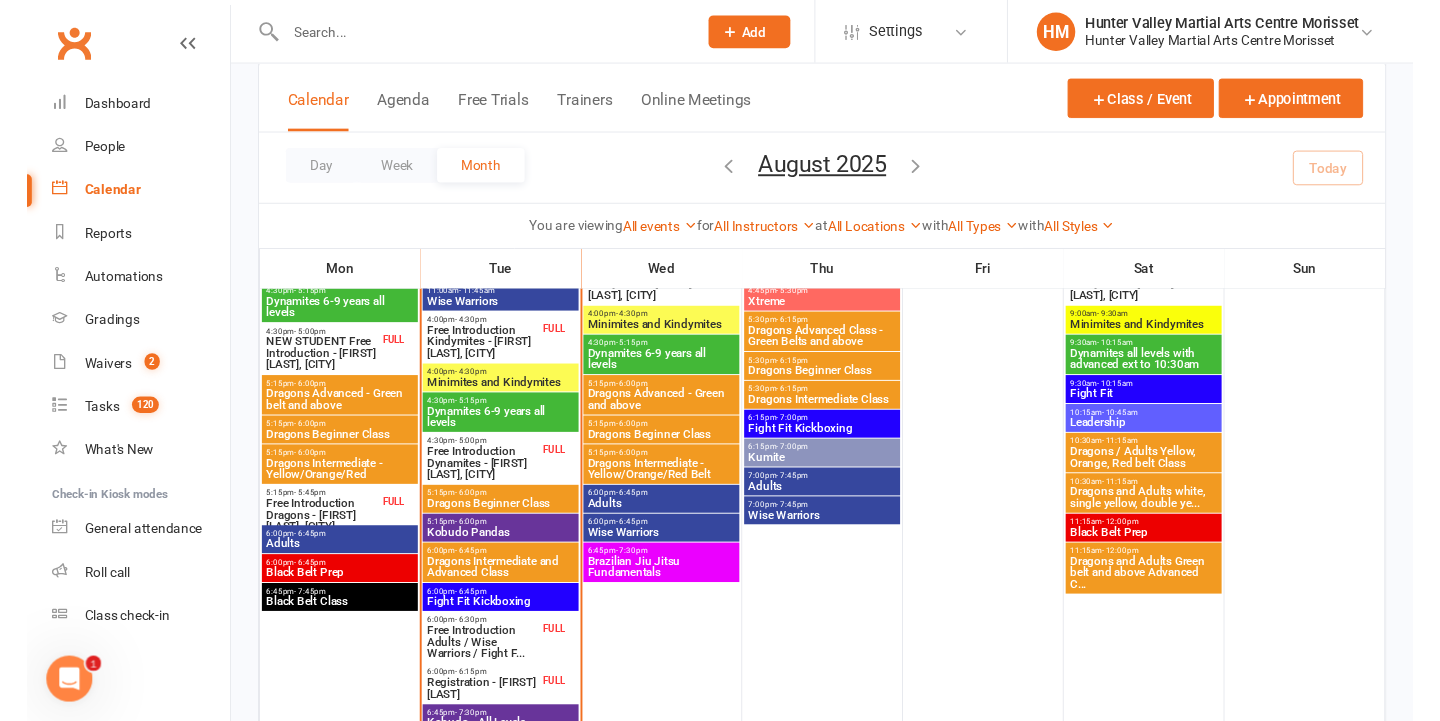 scroll, scrollTop: 546, scrollLeft: 0, axis: vertical 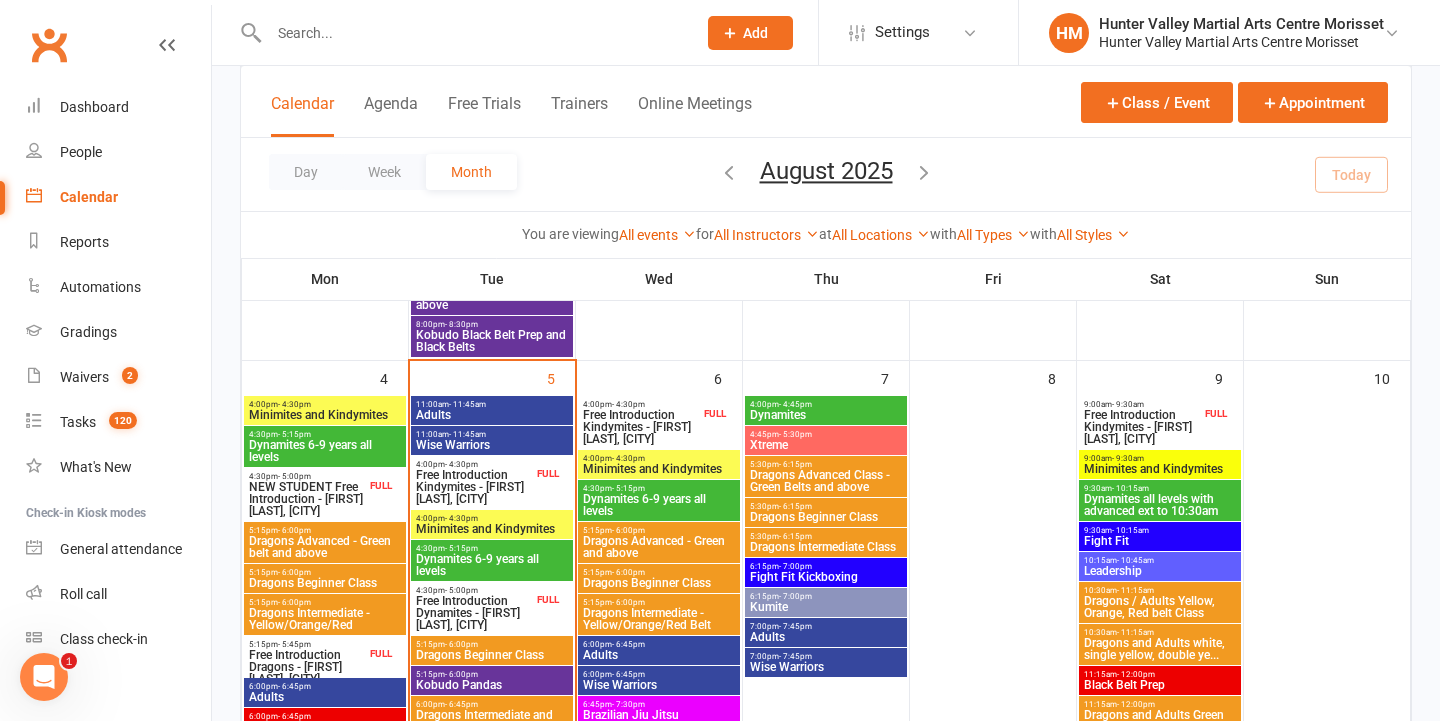 click at bounding box center [472, 33] 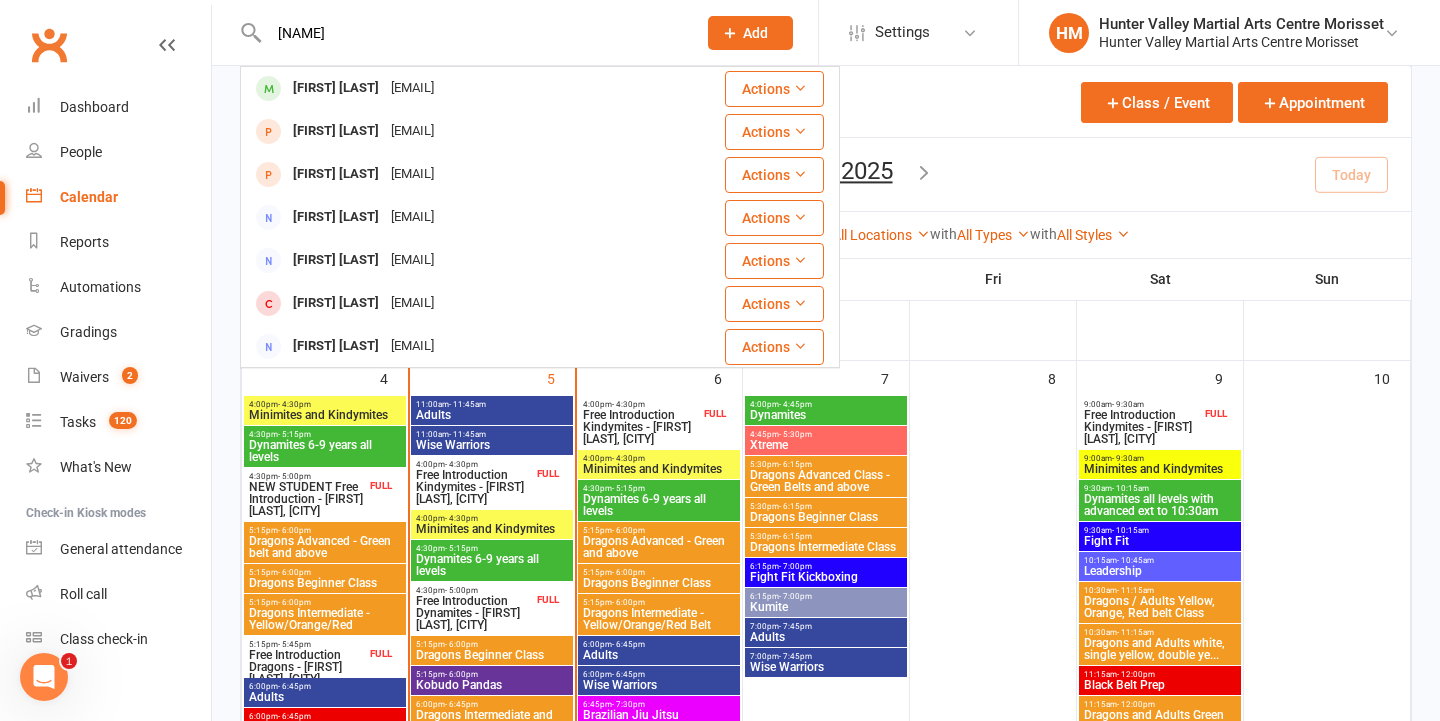 type on "Charmaine" 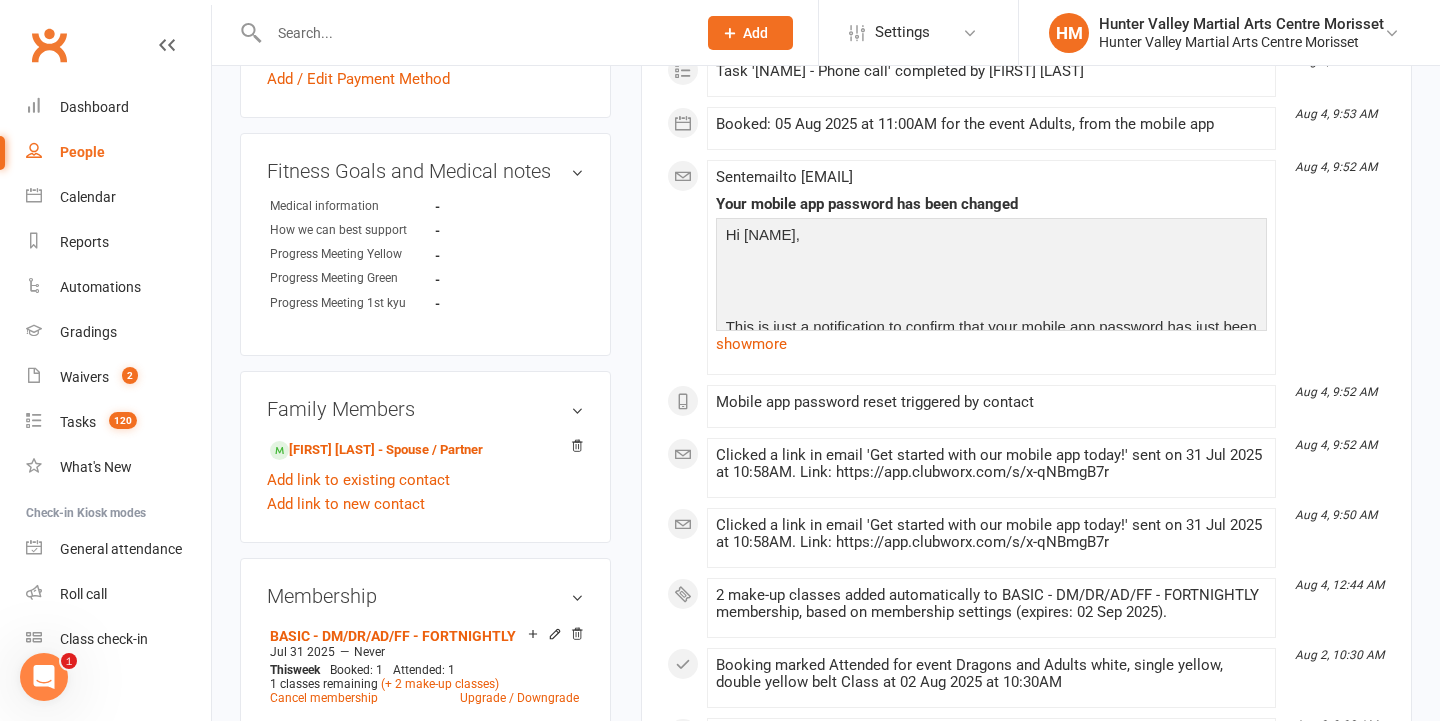scroll, scrollTop: 929, scrollLeft: 0, axis: vertical 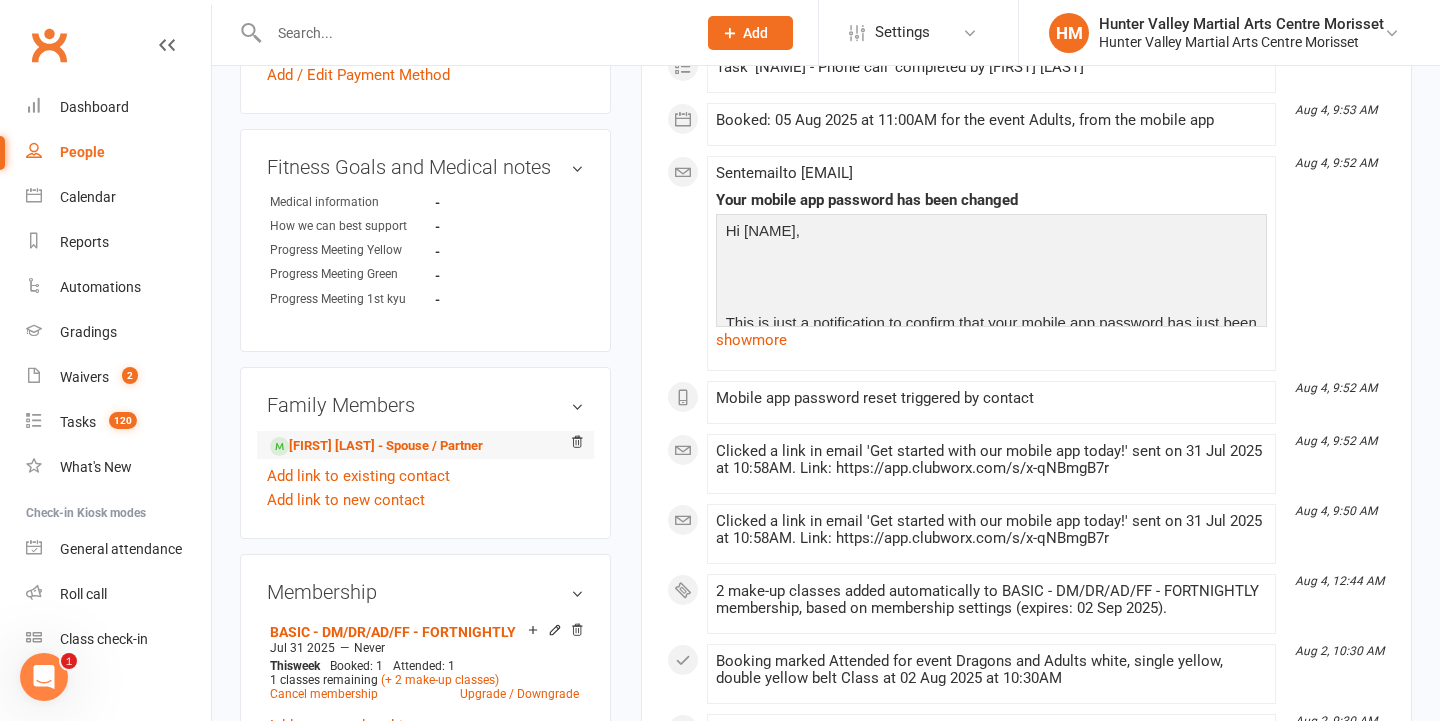click on "Guy Lichtenstein - Spouse / Partner" at bounding box center [425, 445] 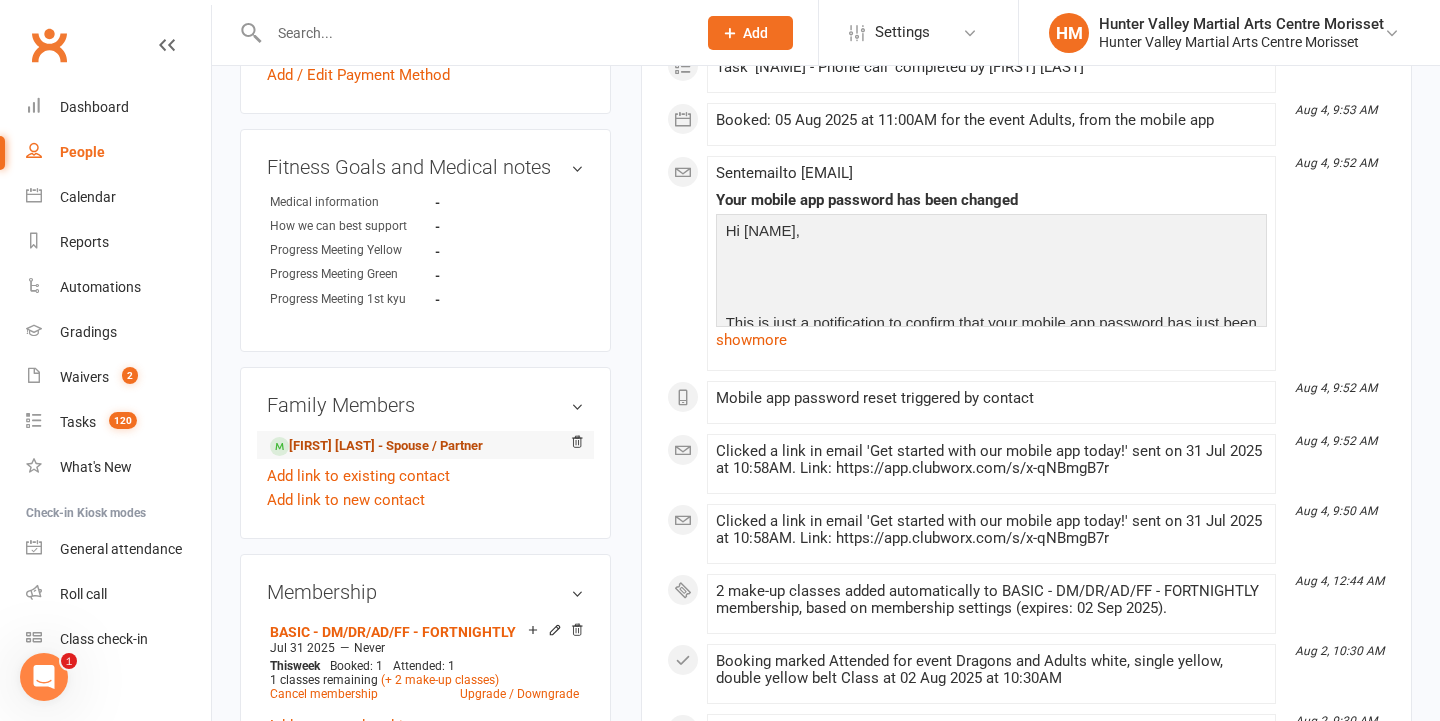click on "Guy Lichtenstein - Spouse / Partner" at bounding box center [376, 446] 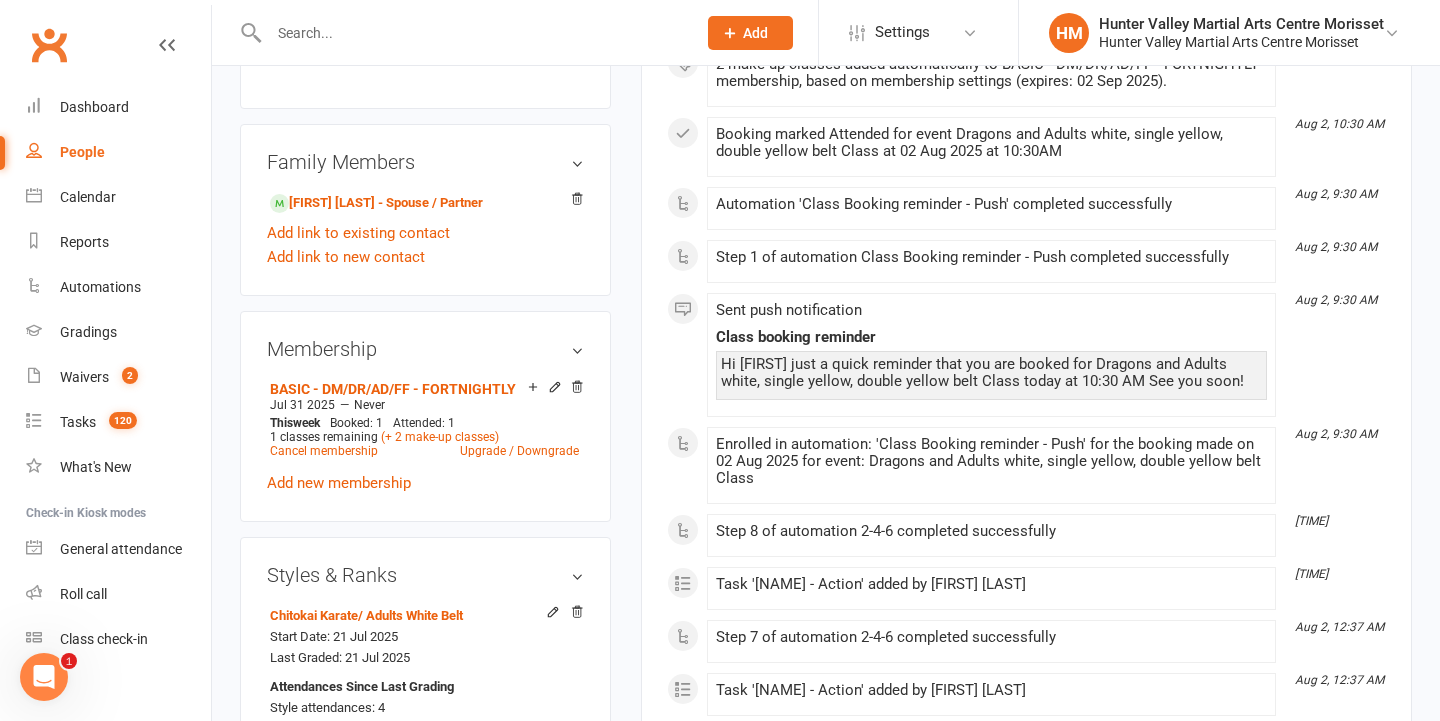 scroll, scrollTop: 1129, scrollLeft: 0, axis: vertical 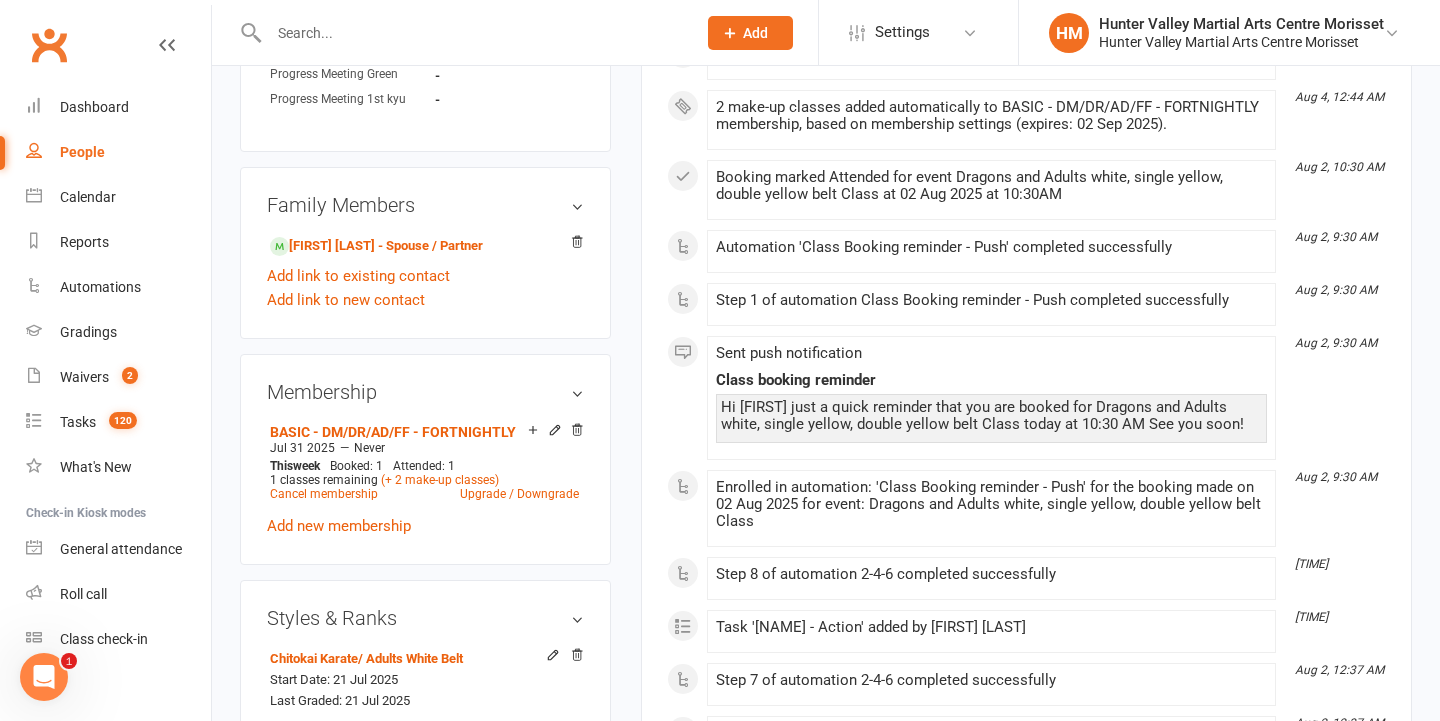 drag, startPoint x: 356, startPoint y: 226, endPoint x: 782, endPoint y: 44, distance: 463.2494 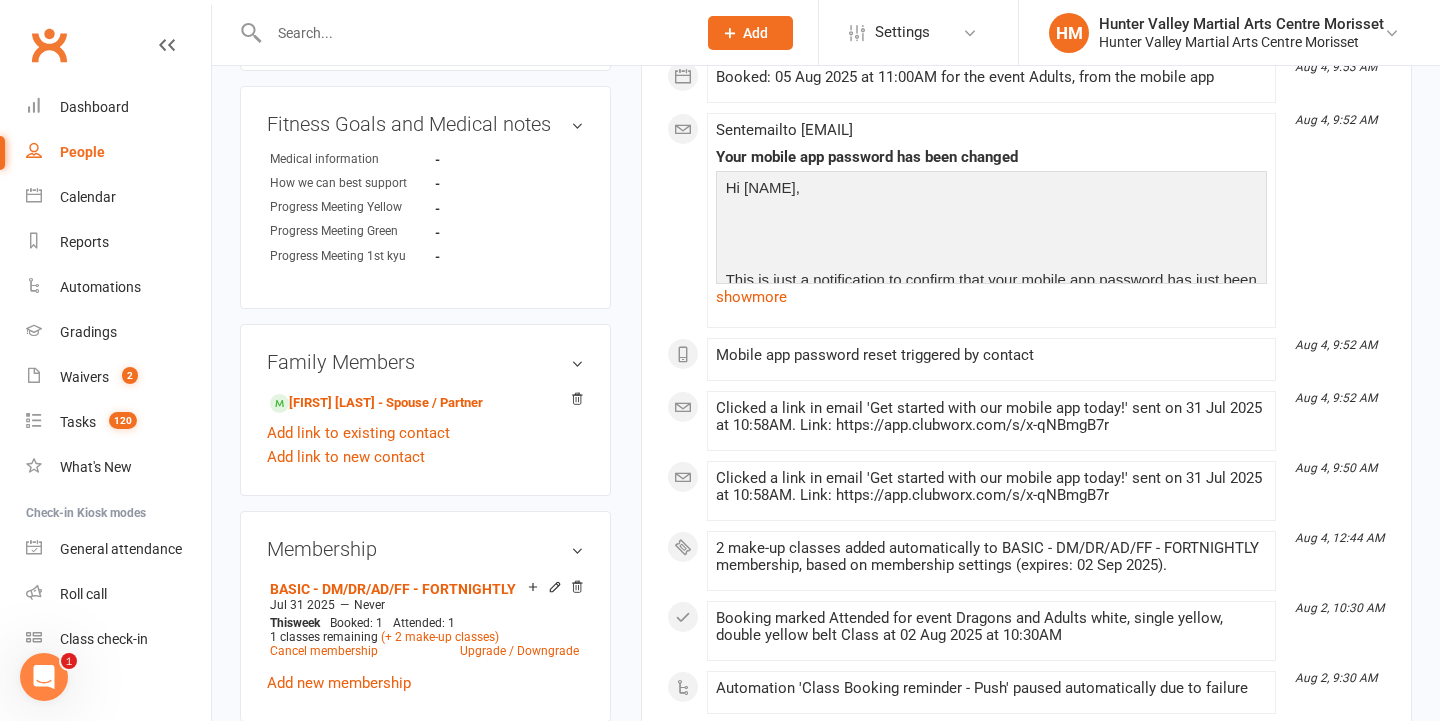 scroll, scrollTop: 960, scrollLeft: 0, axis: vertical 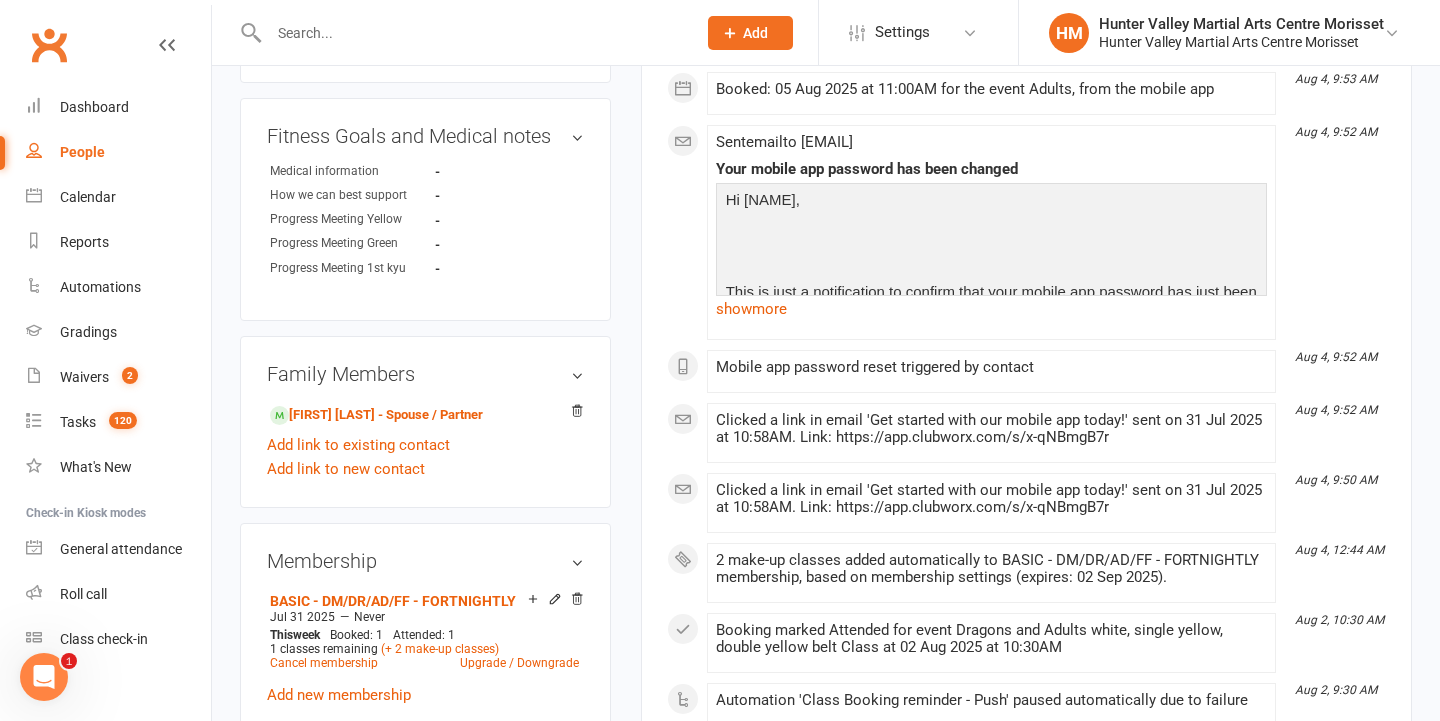 click on "show  more" at bounding box center (991, 309) 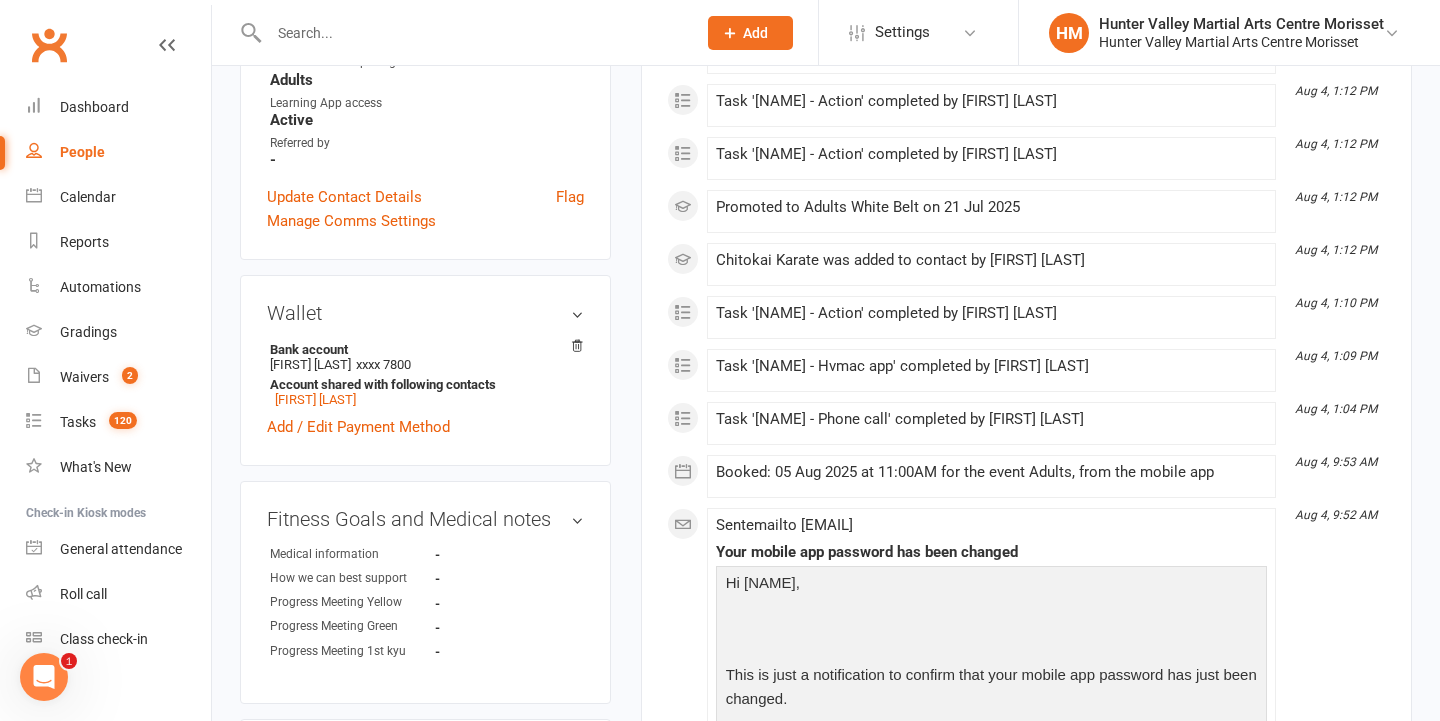 scroll, scrollTop: 513, scrollLeft: 0, axis: vertical 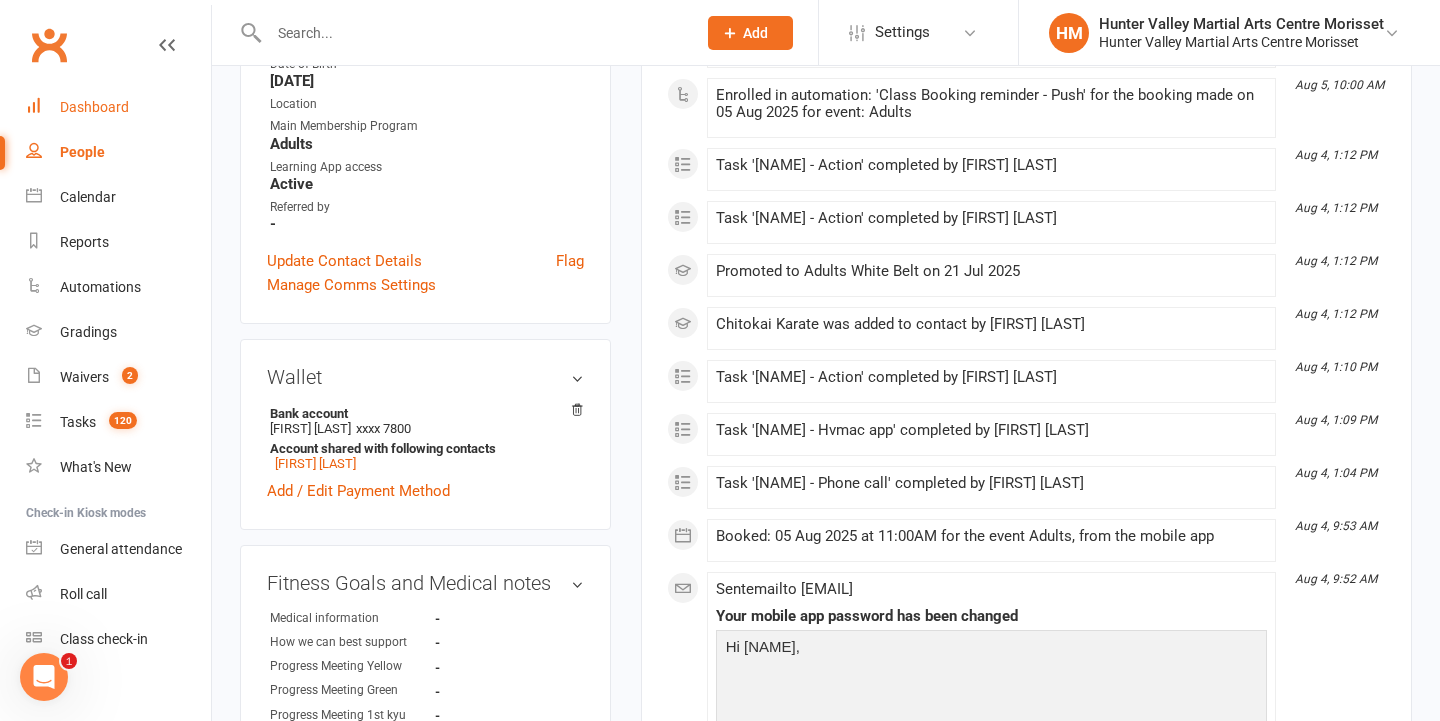 click on "Dashboard" at bounding box center (118, 107) 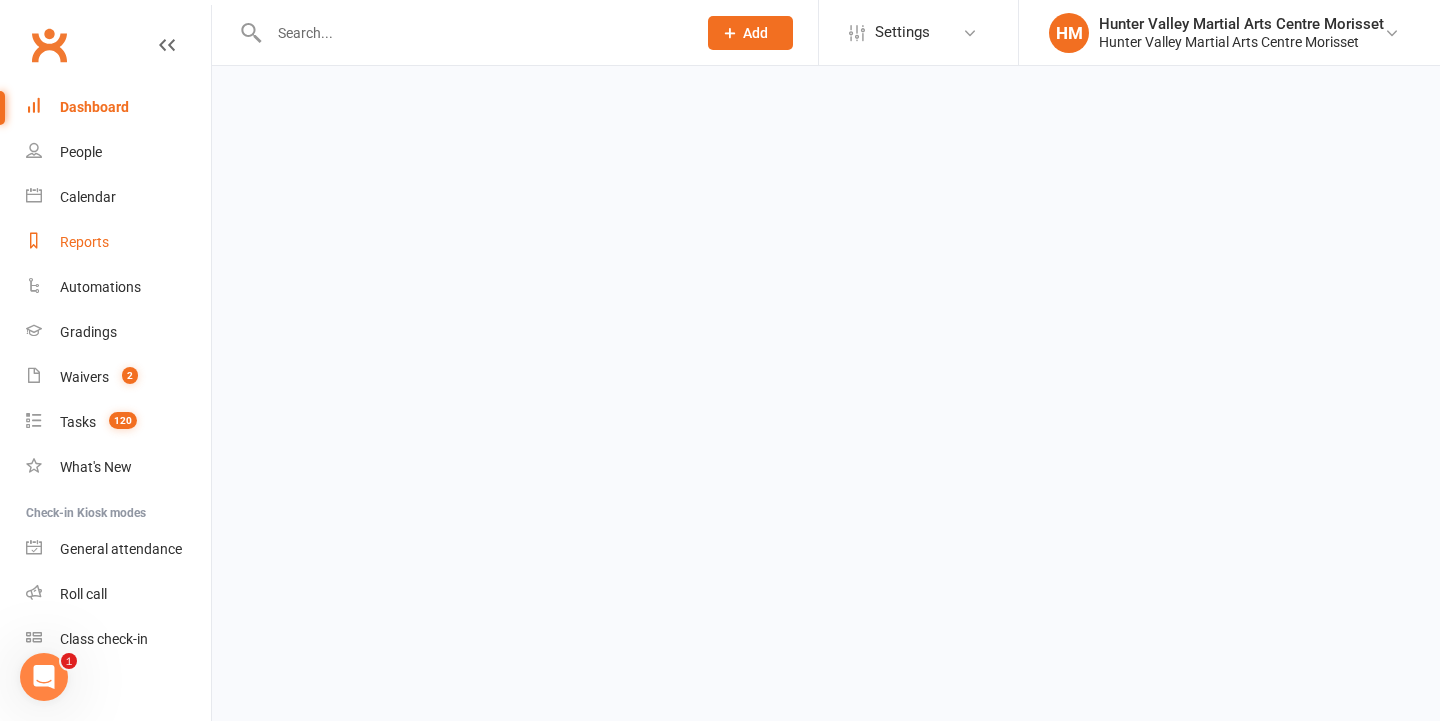 scroll, scrollTop: 0, scrollLeft: 0, axis: both 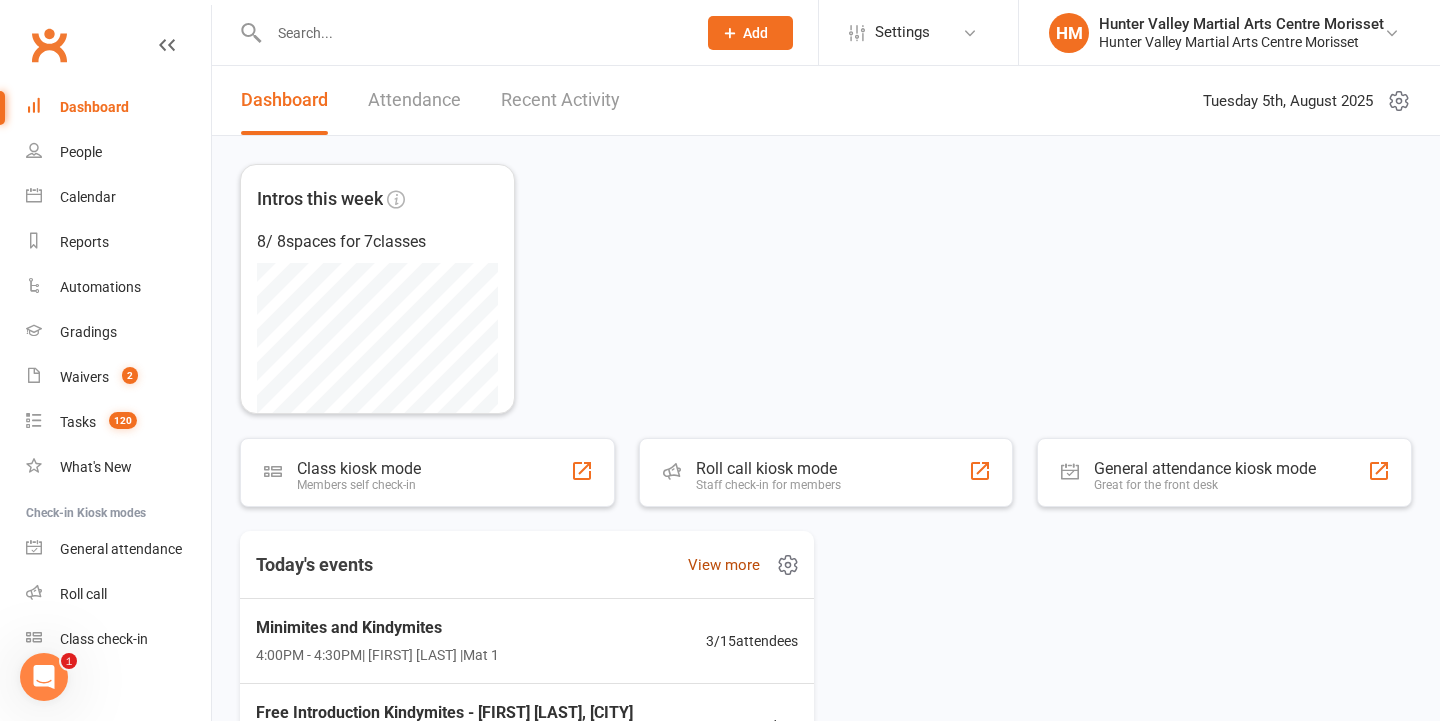 click on "View more" at bounding box center [724, 565] 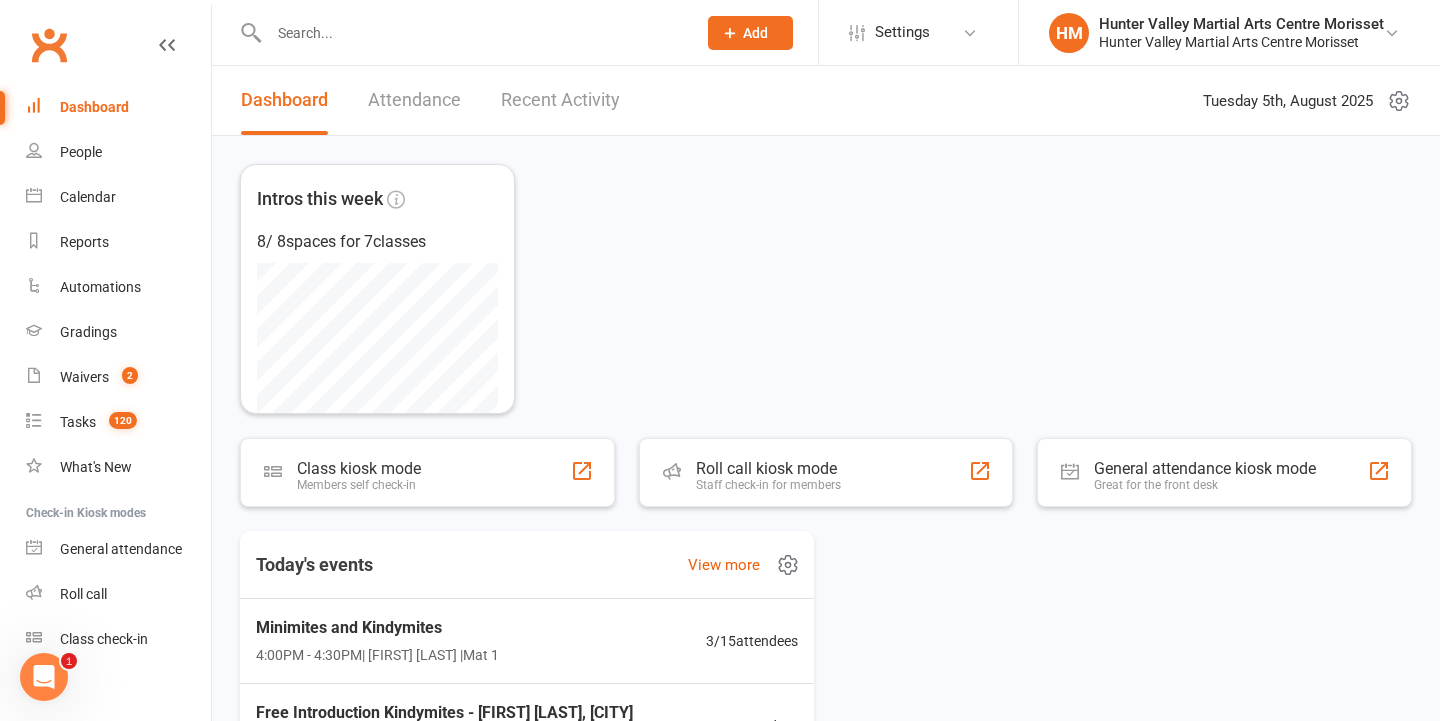 scroll, scrollTop: 0, scrollLeft: 0, axis: both 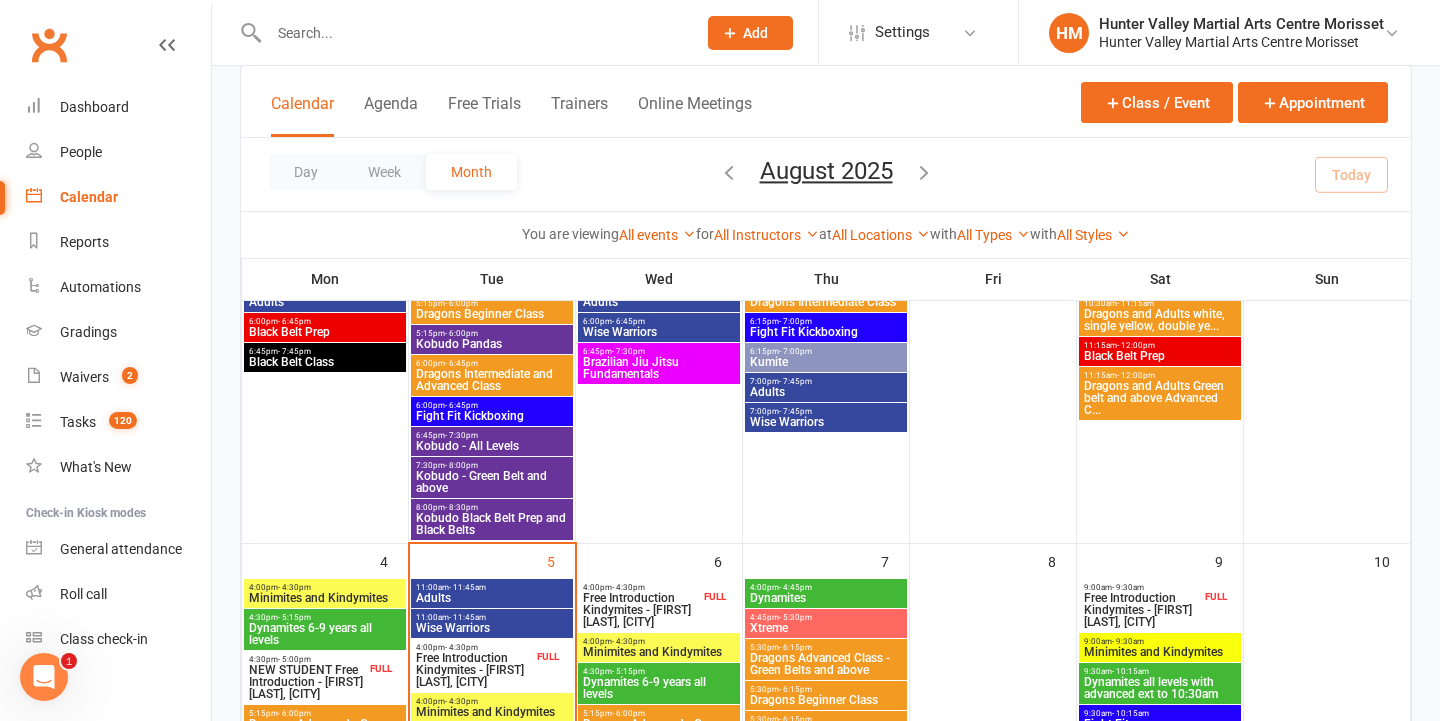 click on "11:00am  - 11:45am Adults" at bounding box center (492, 593) 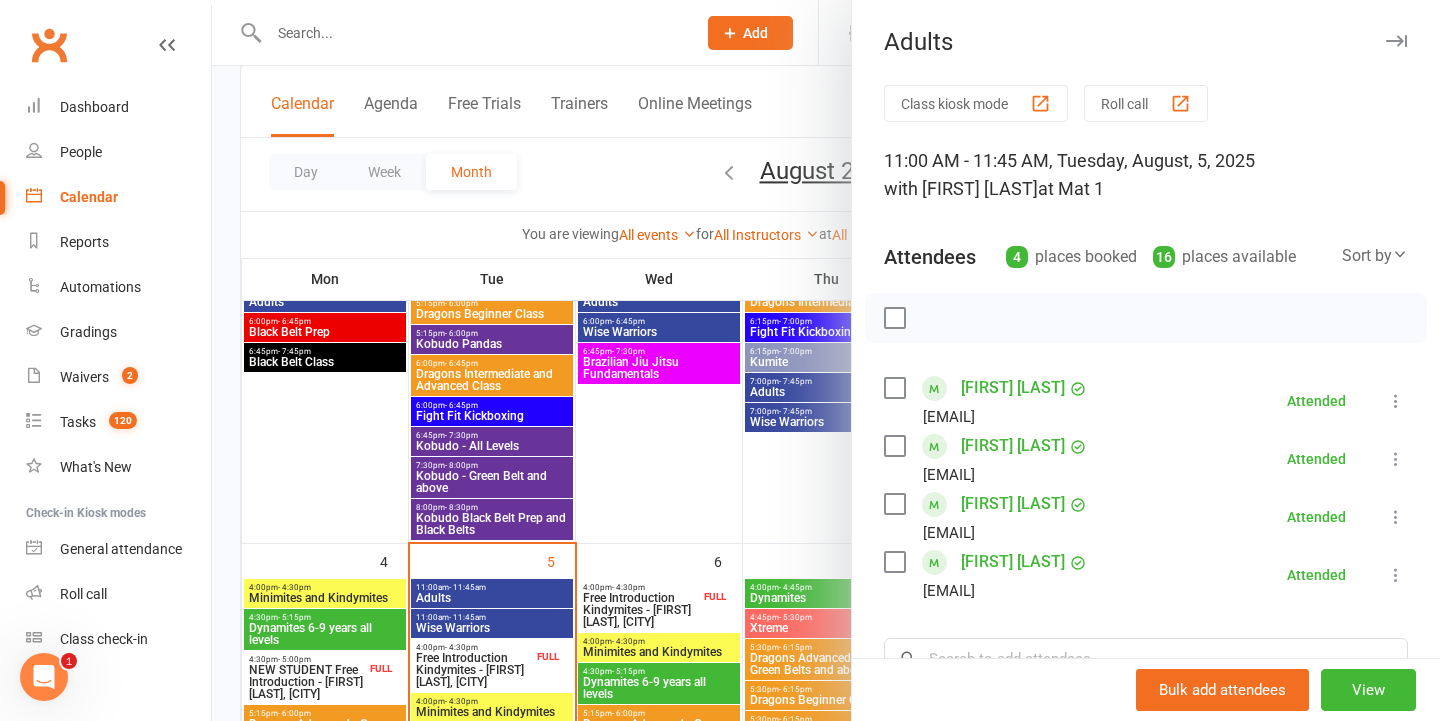 click at bounding box center [826, 360] 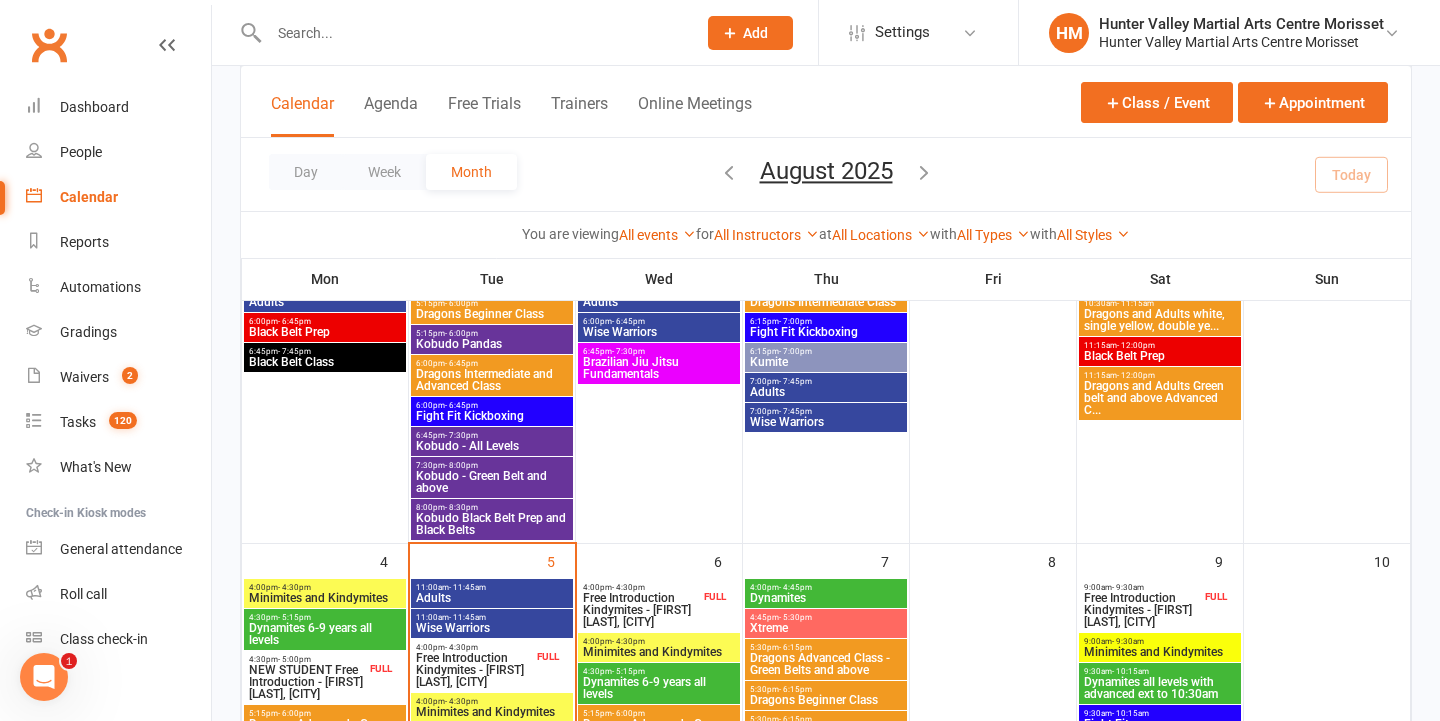 click on "Adults" at bounding box center (492, 598) 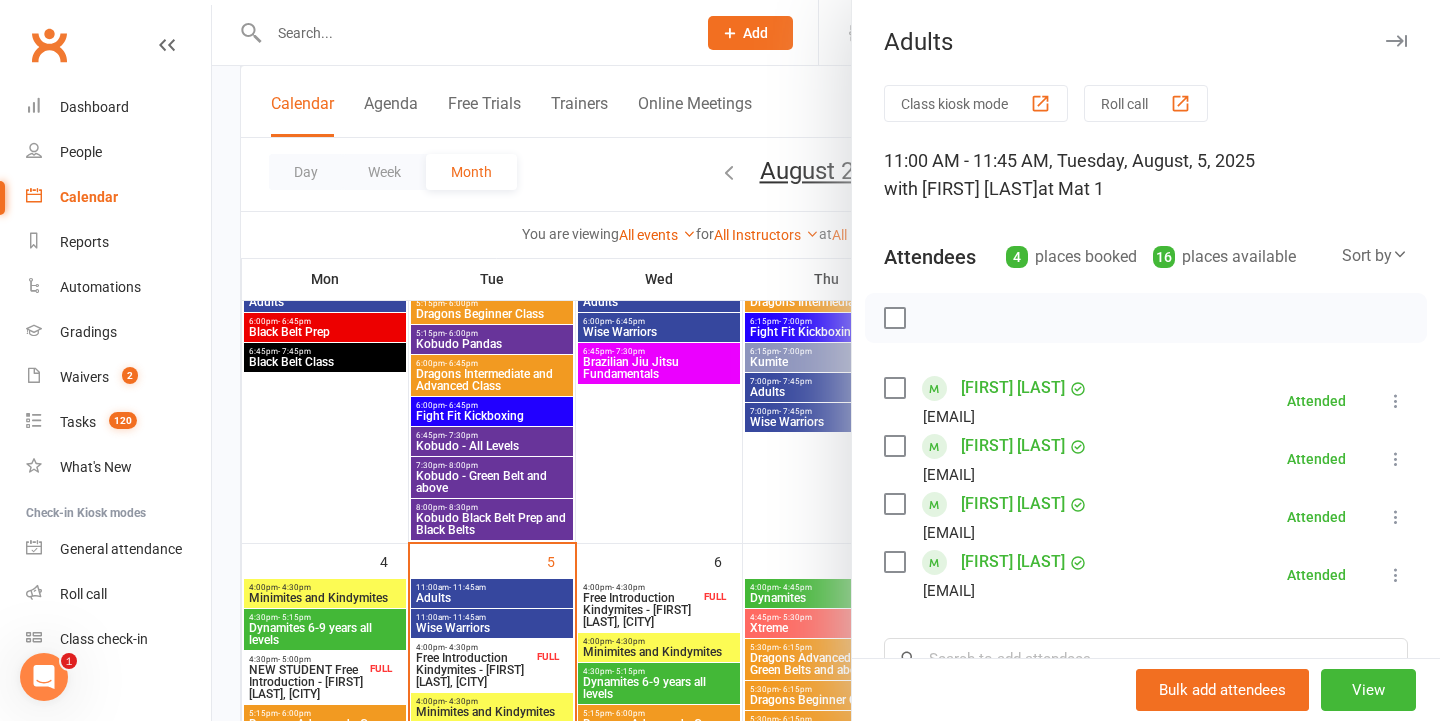 drag, startPoint x: 602, startPoint y: 403, endPoint x: 583, endPoint y: 617, distance: 214.8418 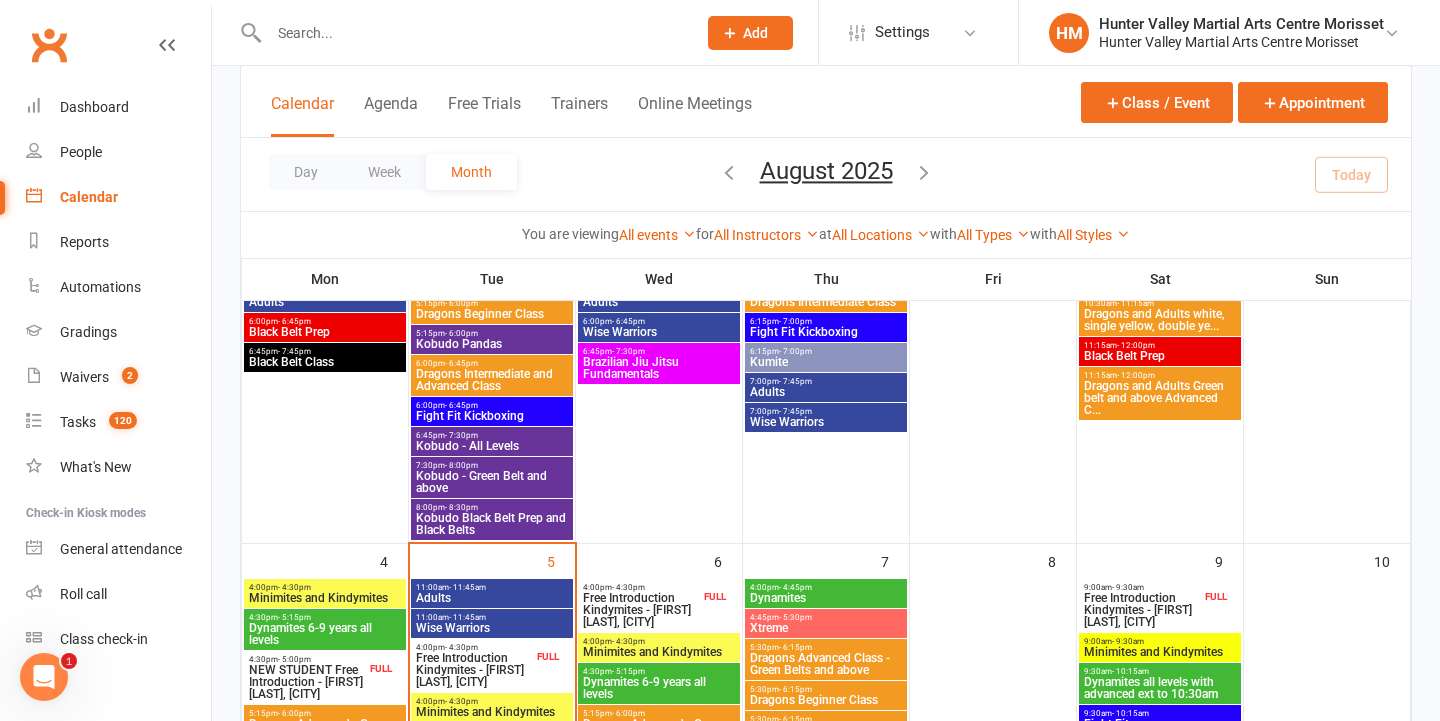 click on "Wise Warriors" at bounding box center [492, 628] 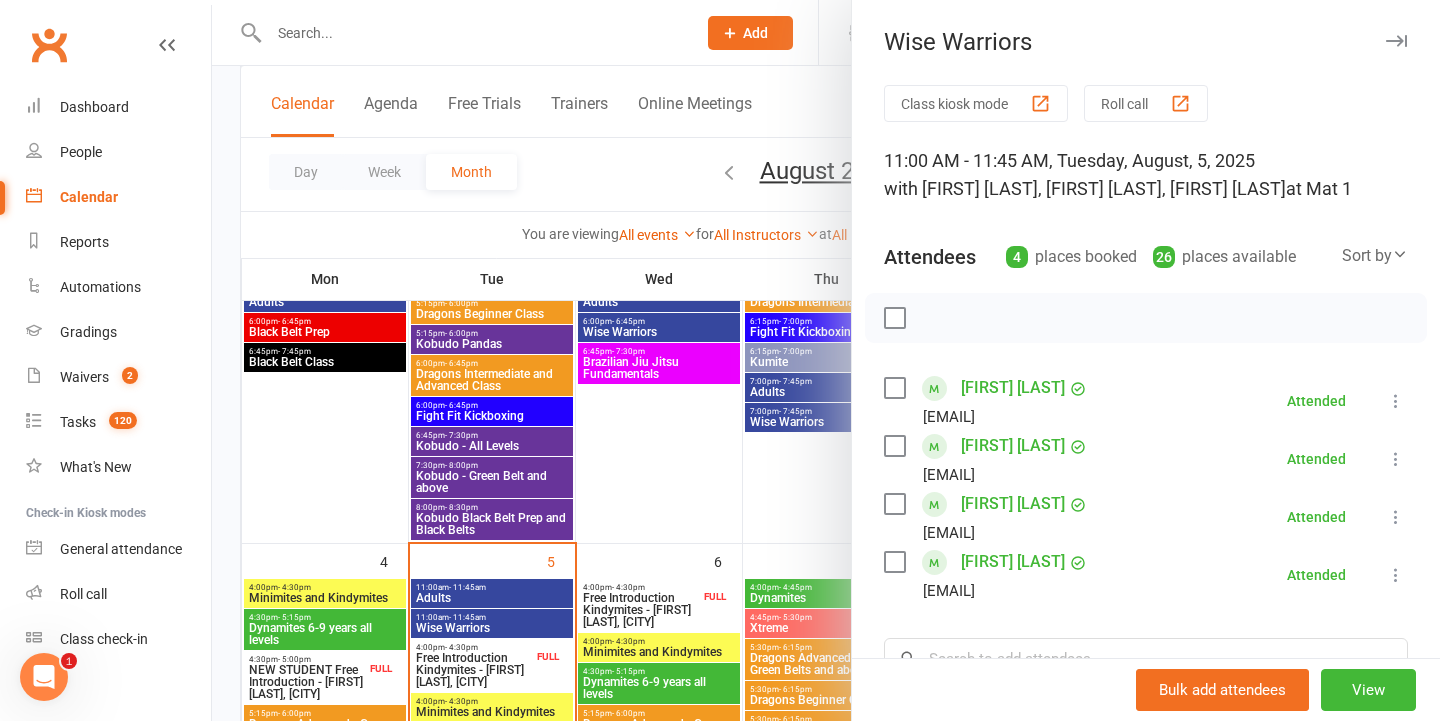 click at bounding box center (826, 360) 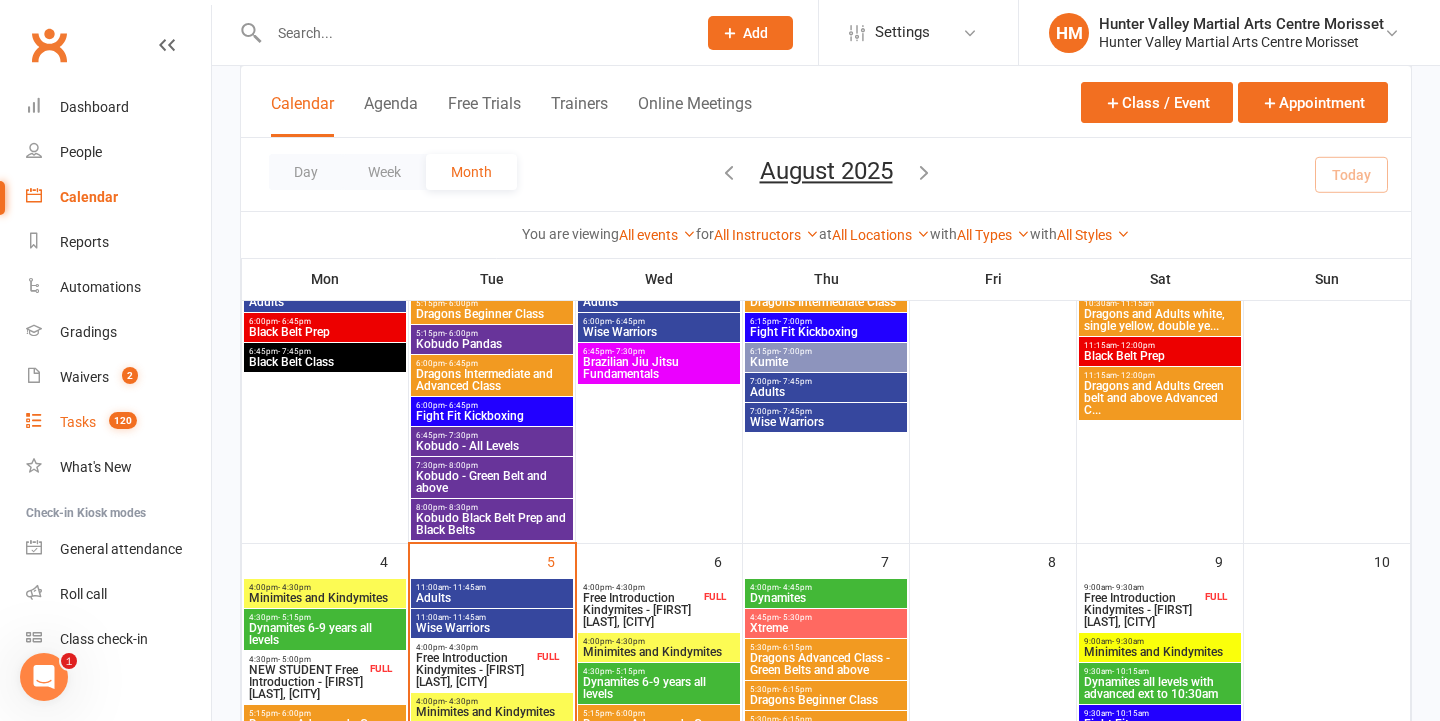 click on "Tasks   120" at bounding box center [118, 422] 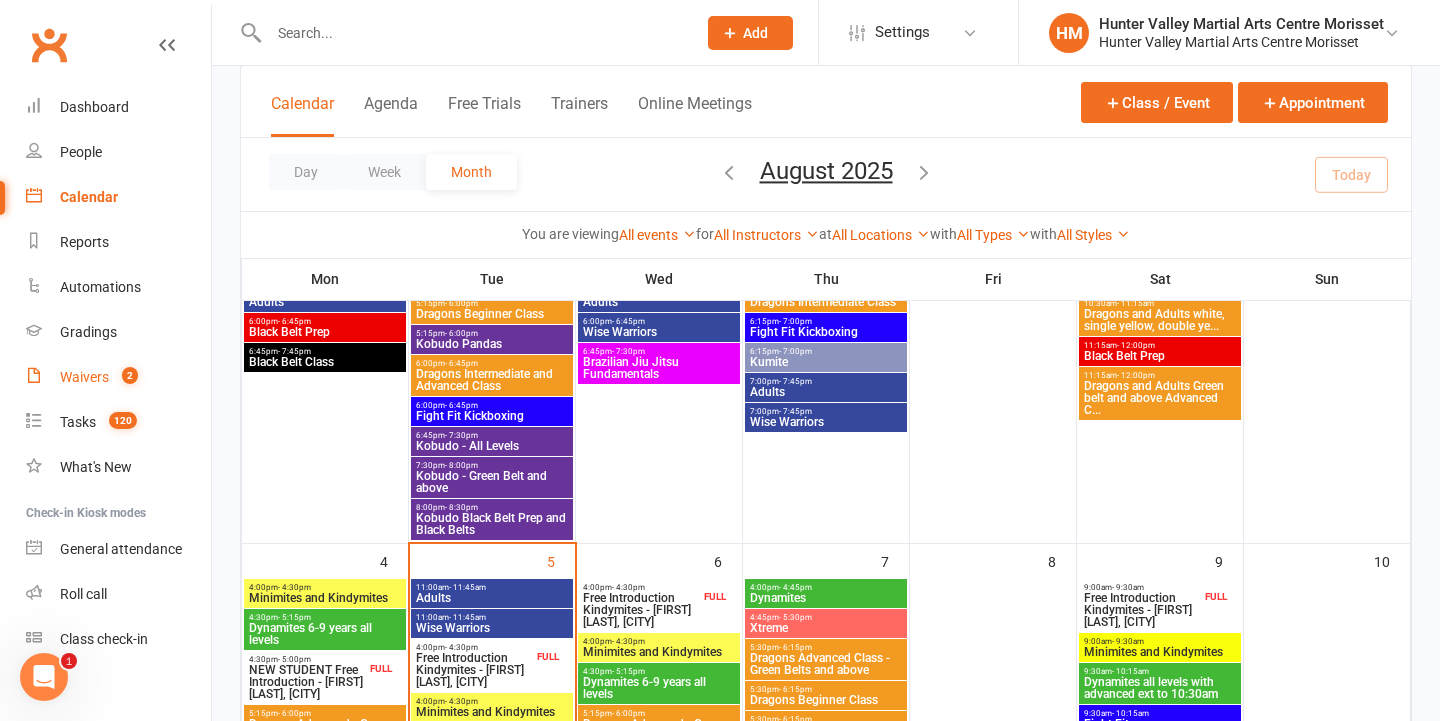 scroll, scrollTop: 0, scrollLeft: 0, axis: both 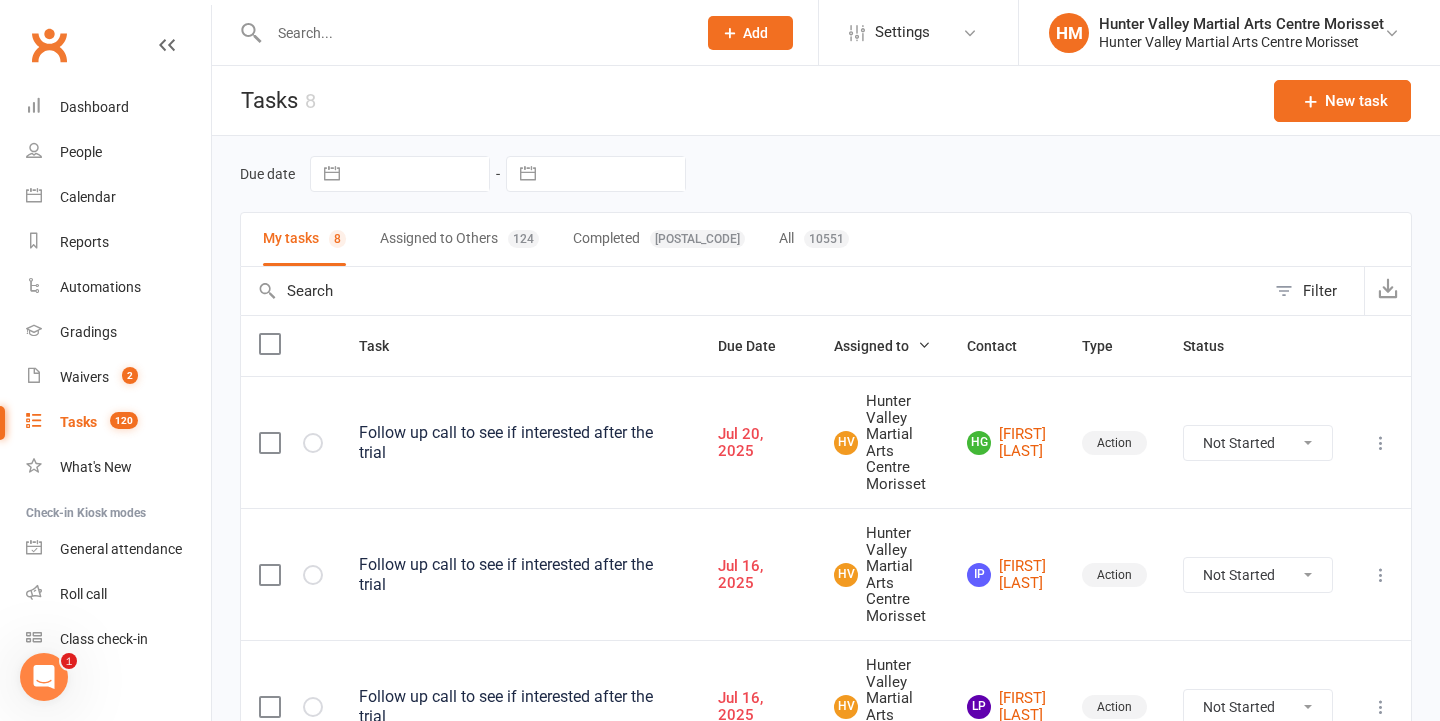 drag, startPoint x: 1259, startPoint y: 48, endPoint x: 1169, endPoint y: 144, distance: 131.59027 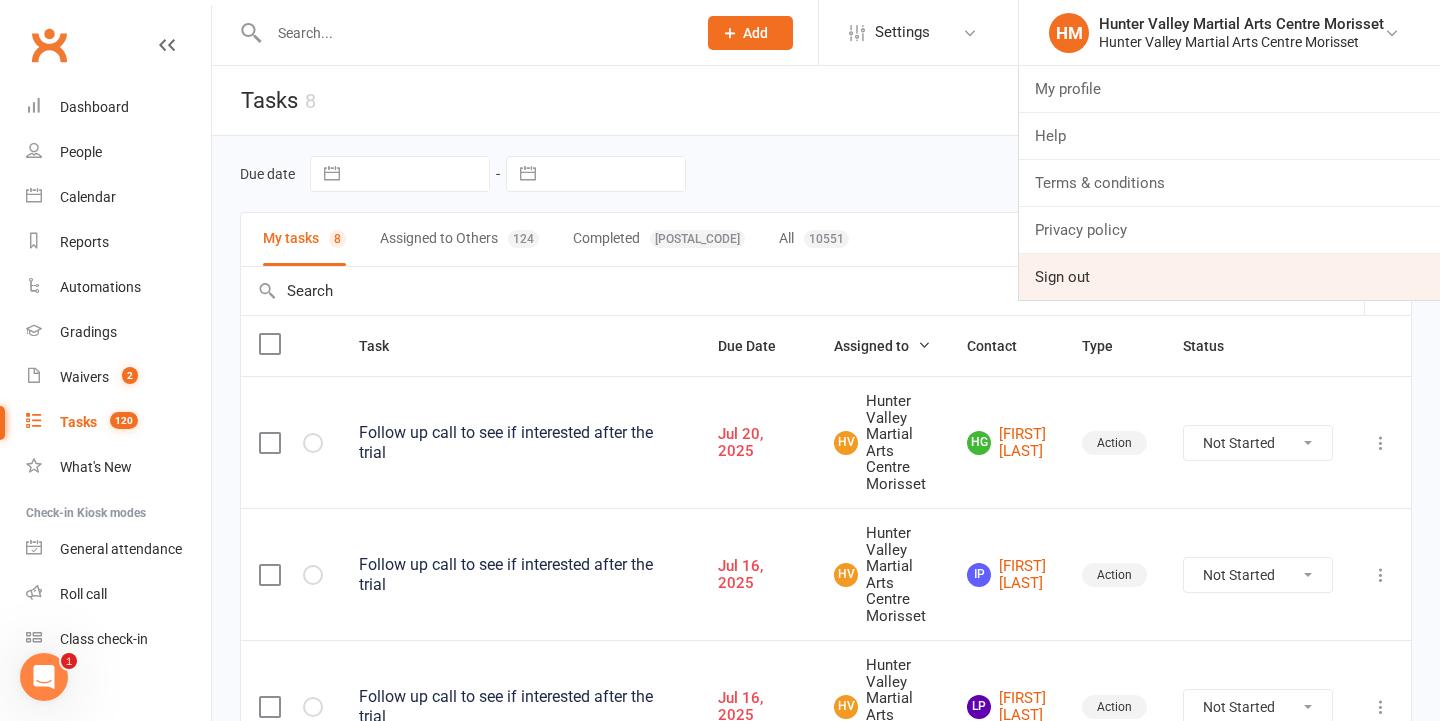 click on "Sign out" at bounding box center (1229, 277) 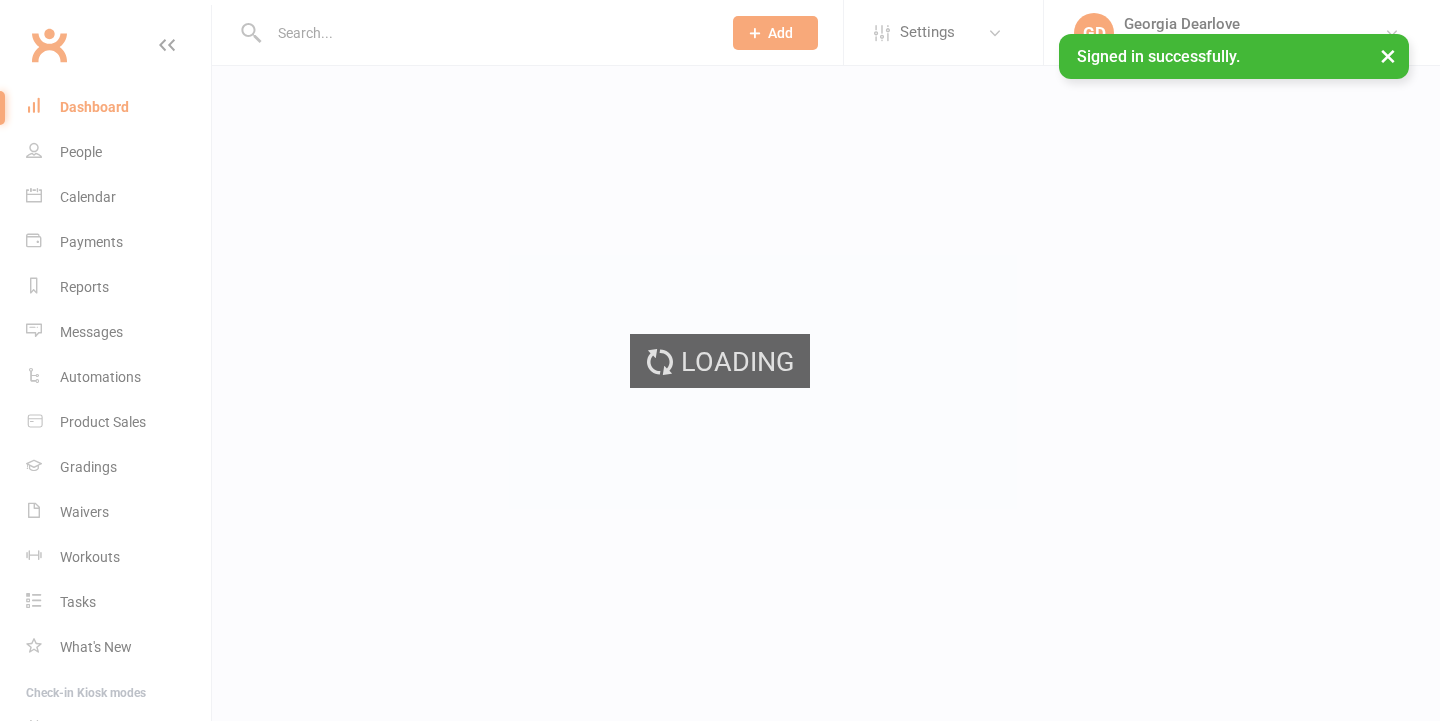 scroll, scrollTop: 0, scrollLeft: 0, axis: both 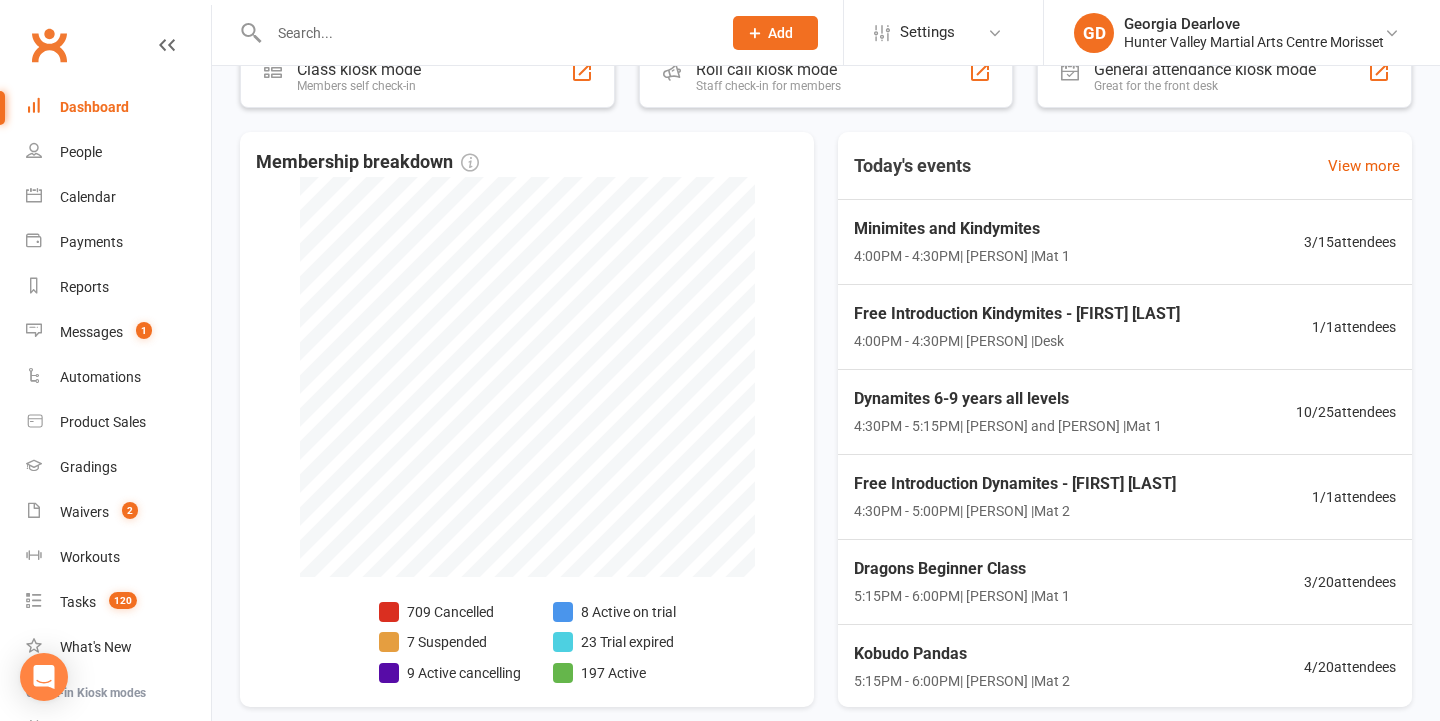 drag, startPoint x: 163, startPoint y: 339, endPoint x: 744, endPoint y: 145, distance: 612.53326 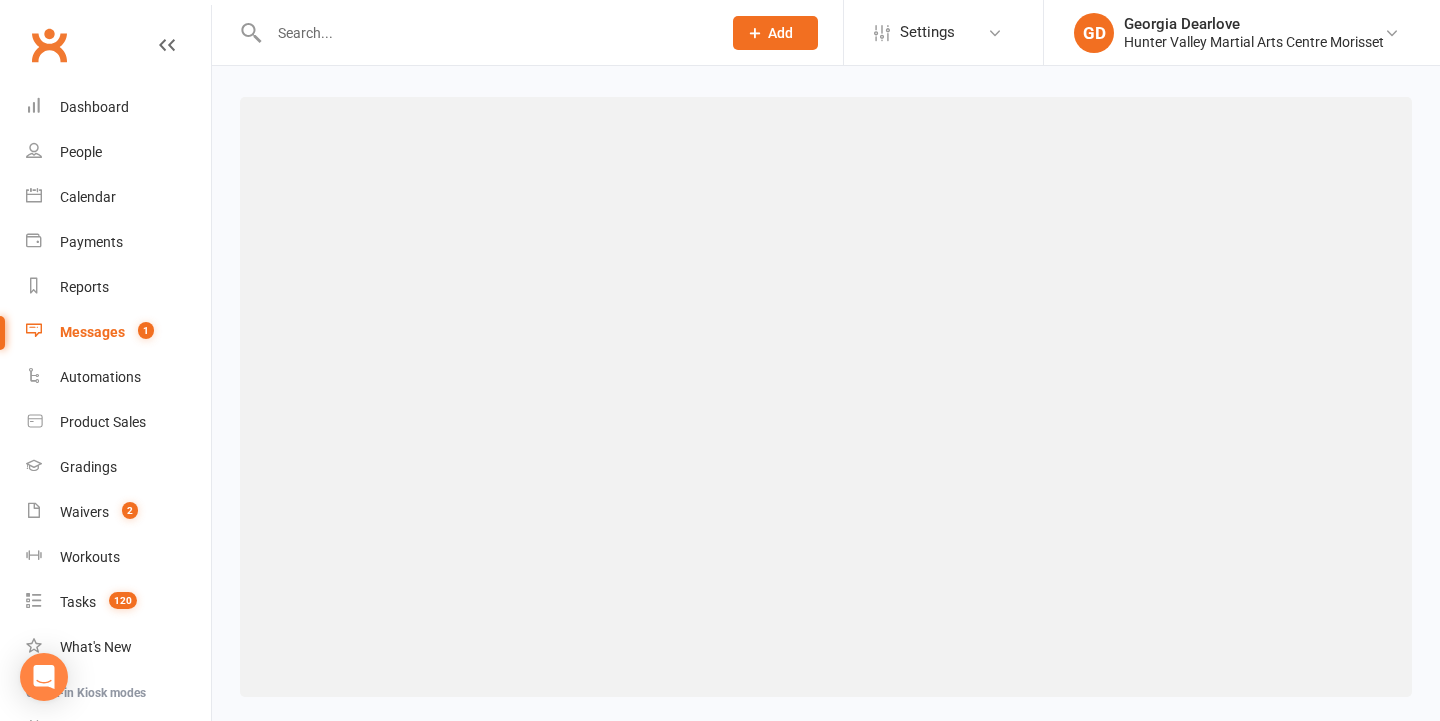 scroll, scrollTop: 0, scrollLeft: 0, axis: both 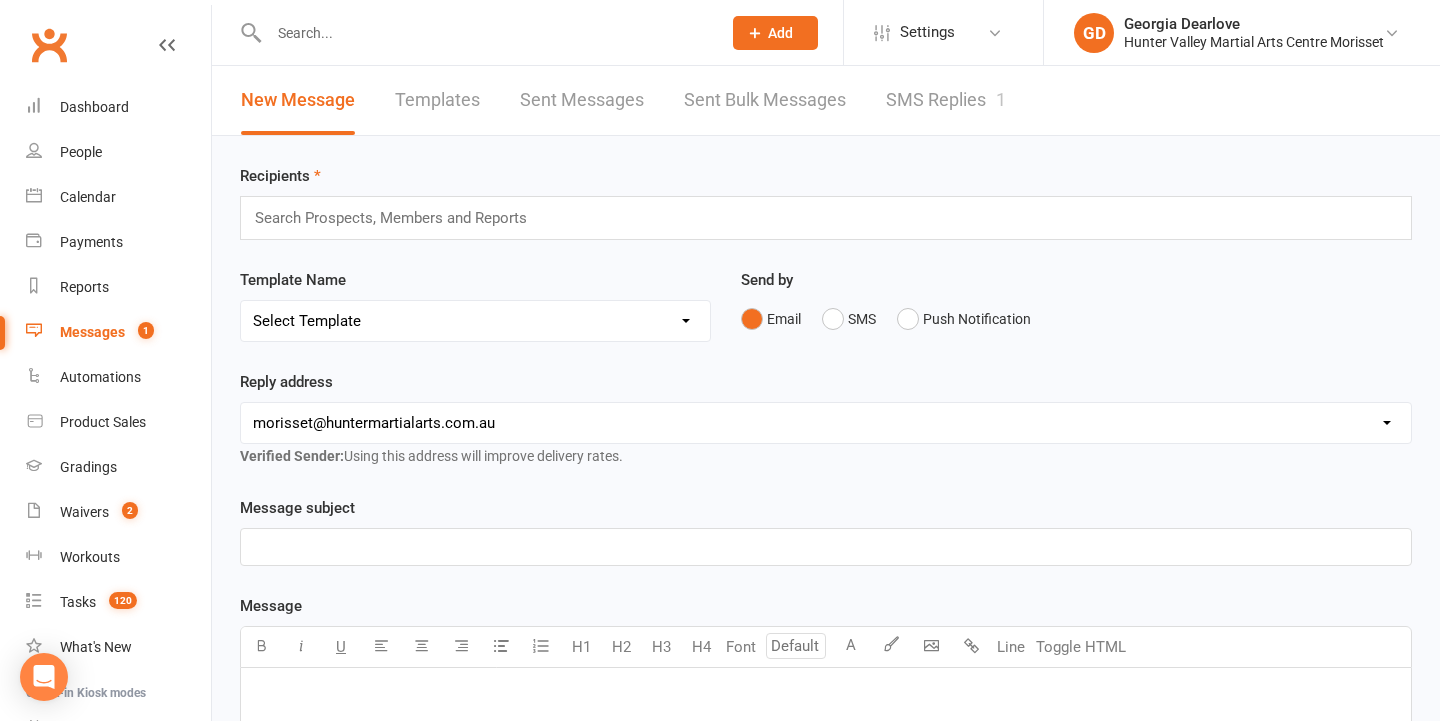 click on "SMS Replies  1" at bounding box center (946, 100) 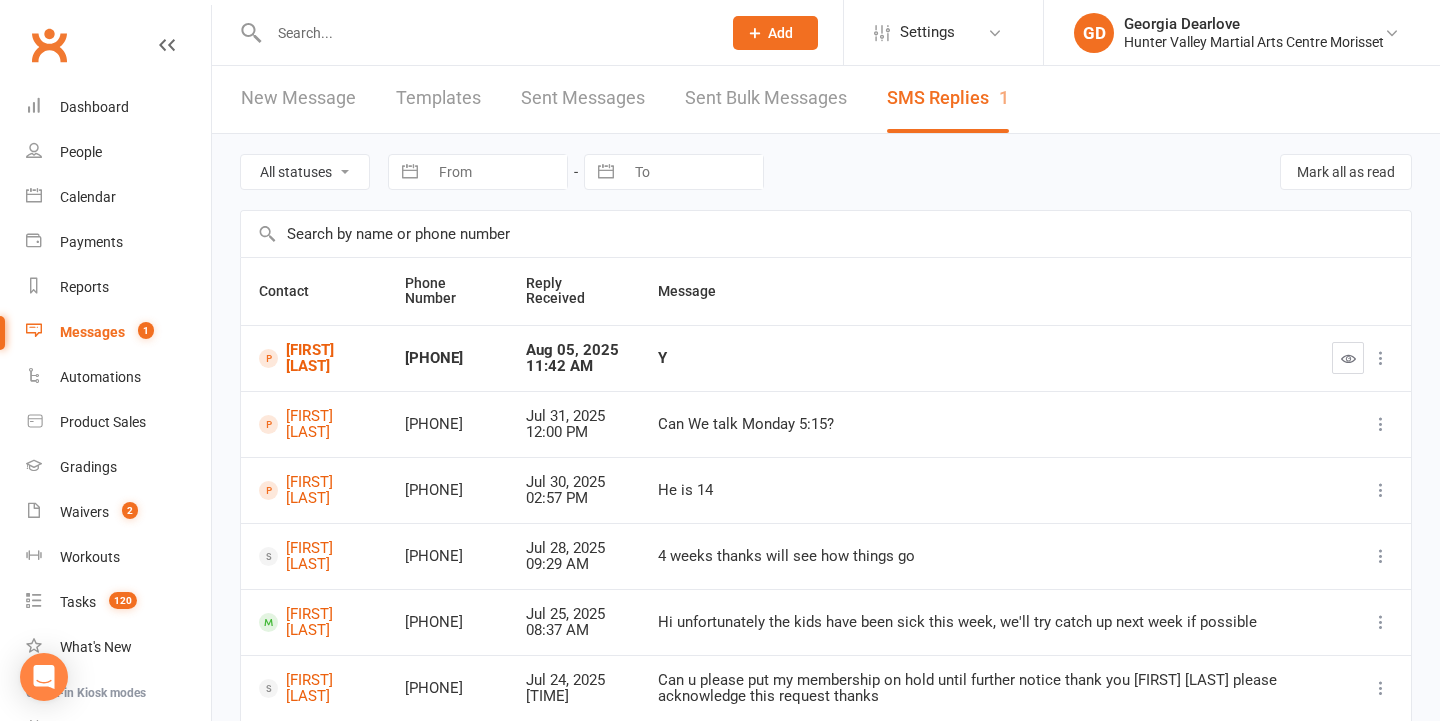 scroll, scrollTop: 0, scrollLeft: 0, axis: both 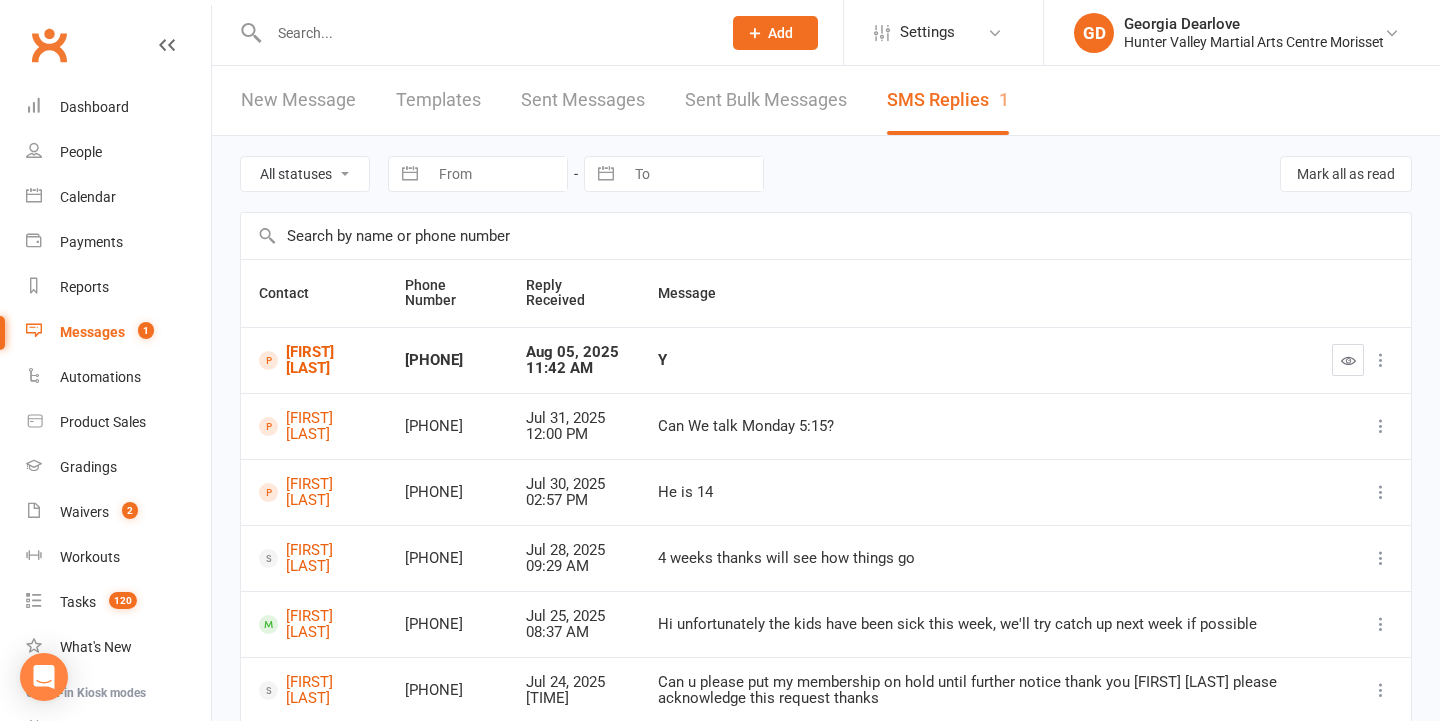 drag, startPoint x: 120, startPoint y: 186, endPoint x: 476, endPoint y: 276, distance: 367.20023 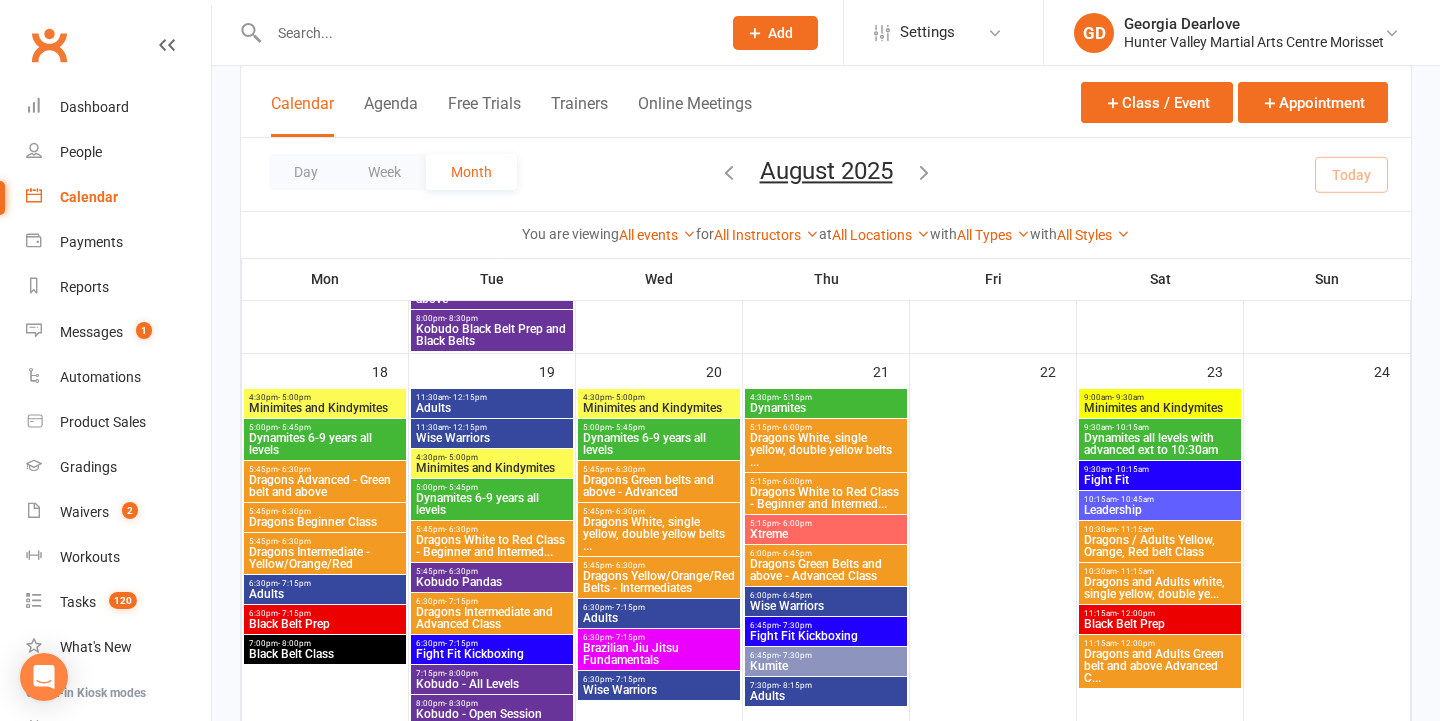 scroll, scrollTop: 1602, scrollLeft: 0, axis: vertical 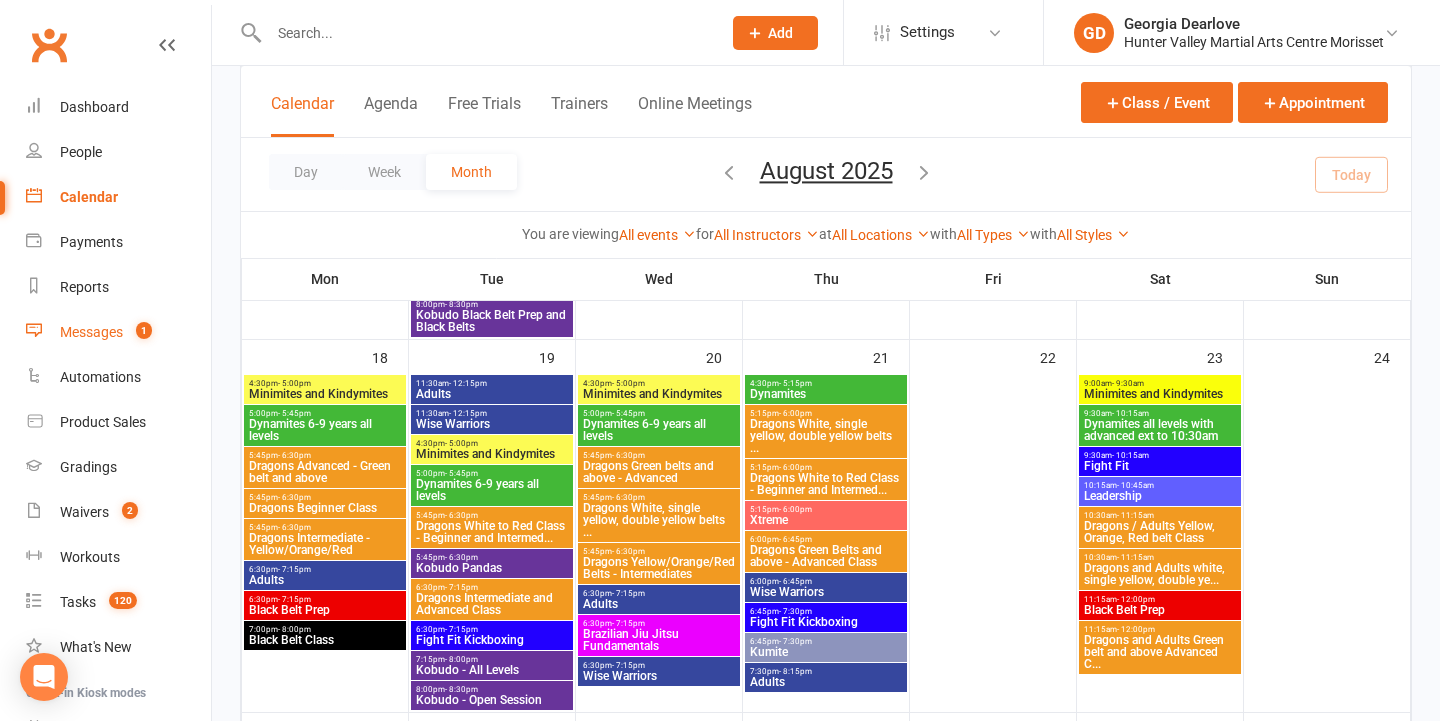 click on "1" at bounding box center (144, 330) 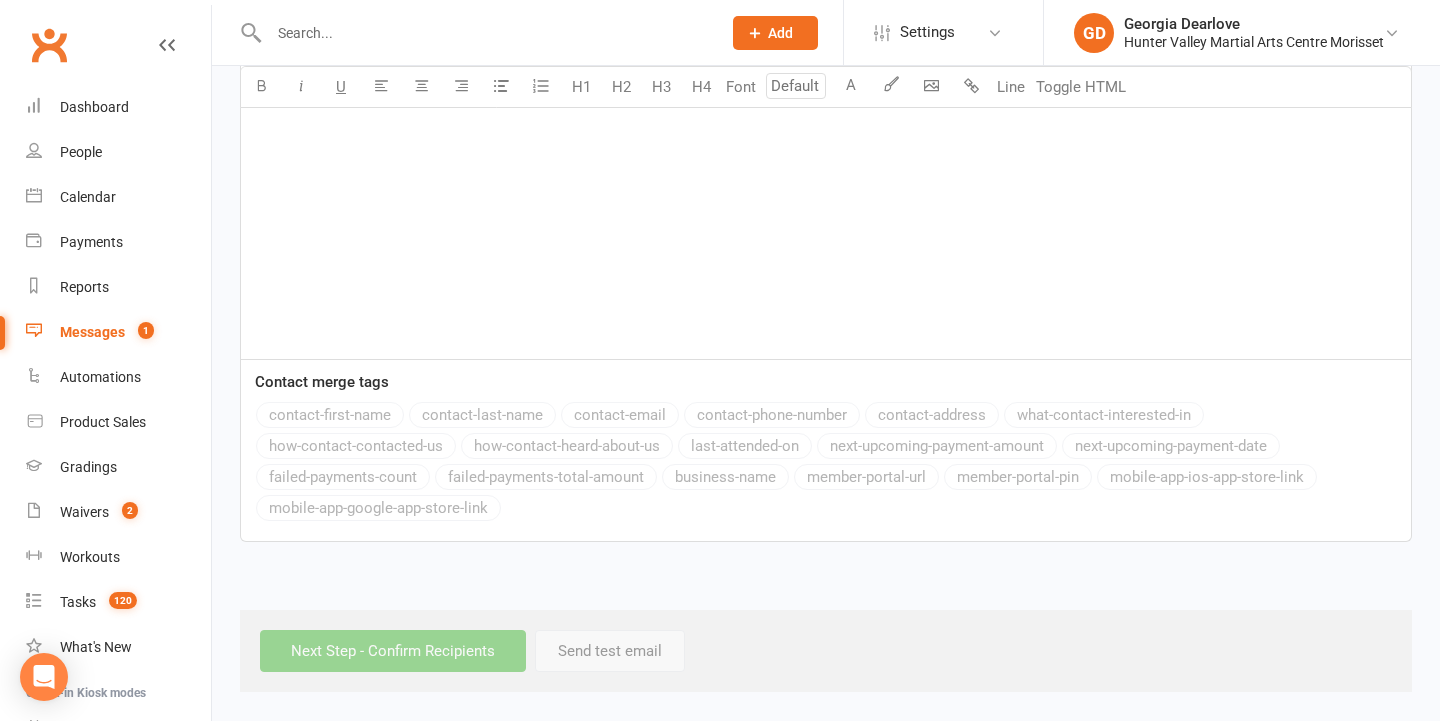 scroll, scrollTop: 0, scrollLeft: 0, axis: both 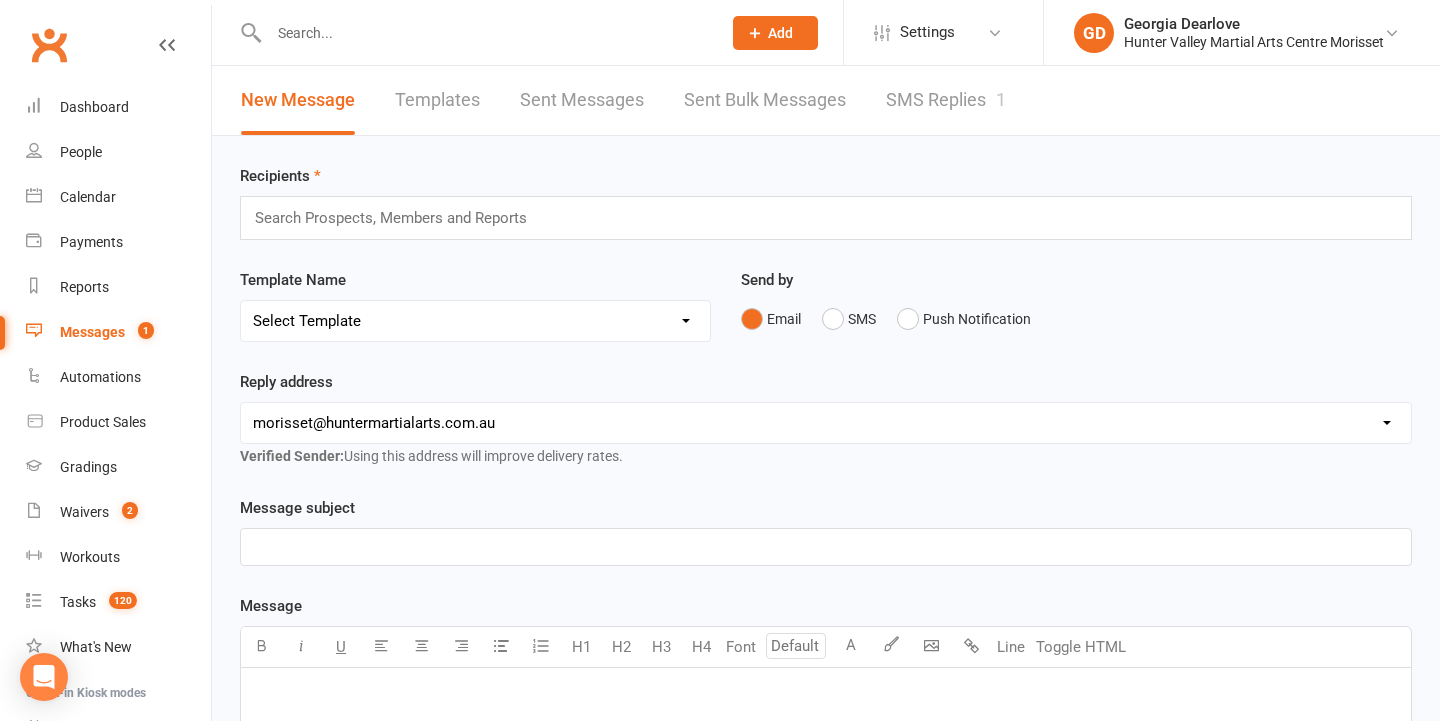 drag, startPoint x: 970, startPoint y: 105, endPoint x: 922, endPoint y: 132, distance: 55.072678 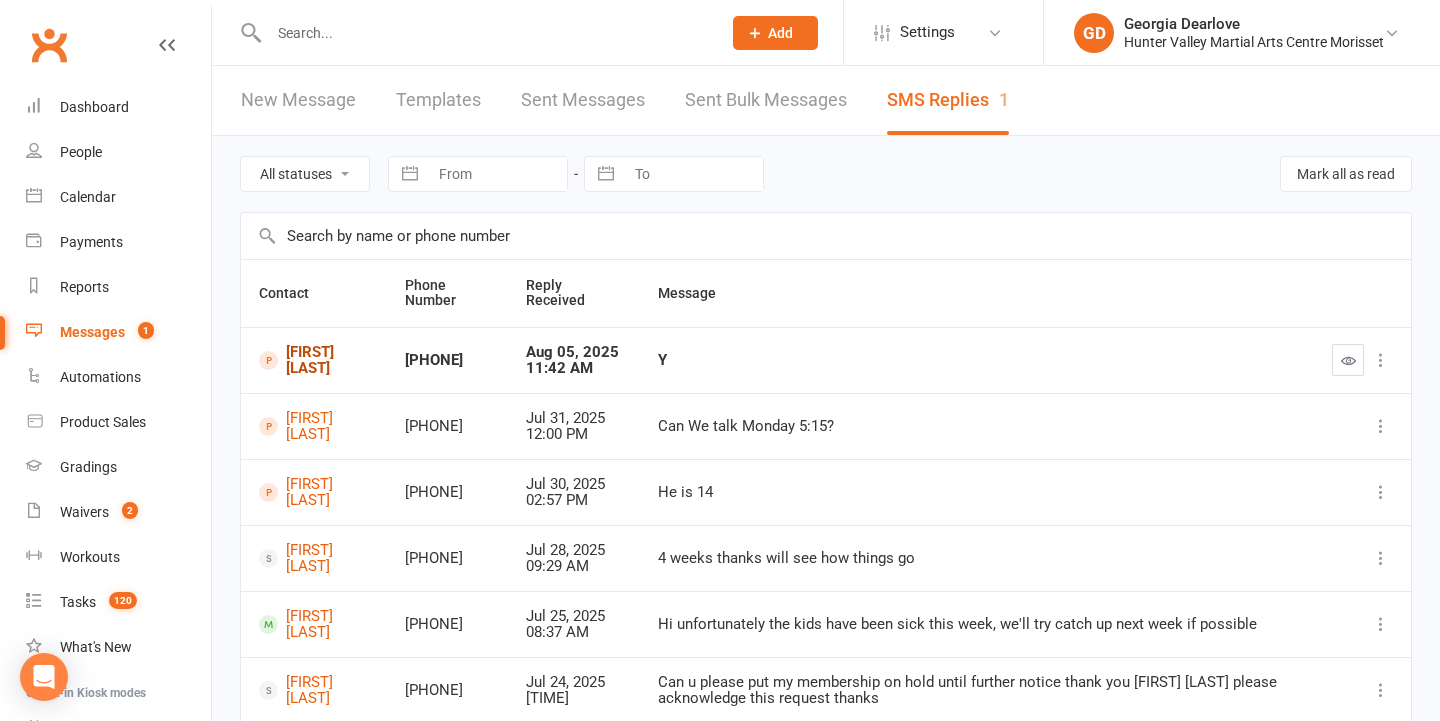 click on "[FIRST] [LAST]" at bounding box center (314, 360) 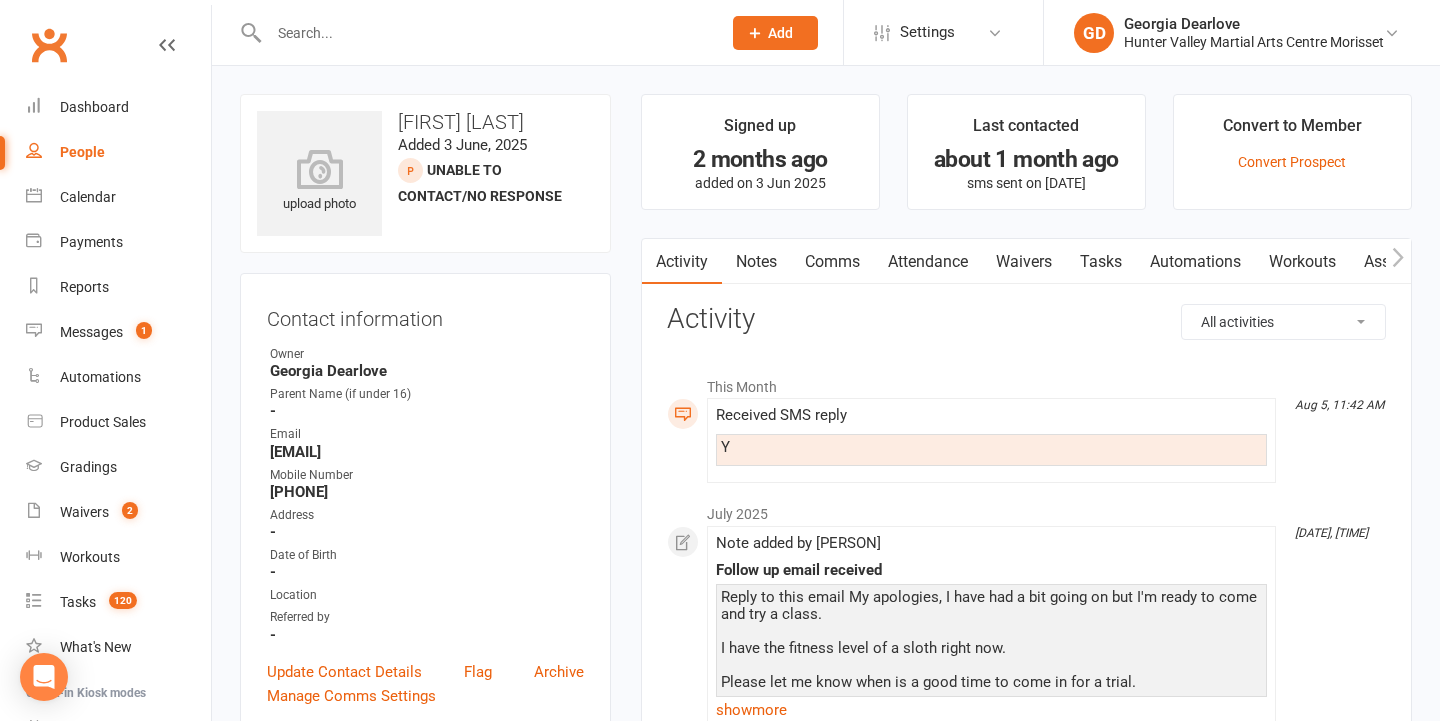 scroll, scrollTop: 0, scrollLeft: 0, axis: both 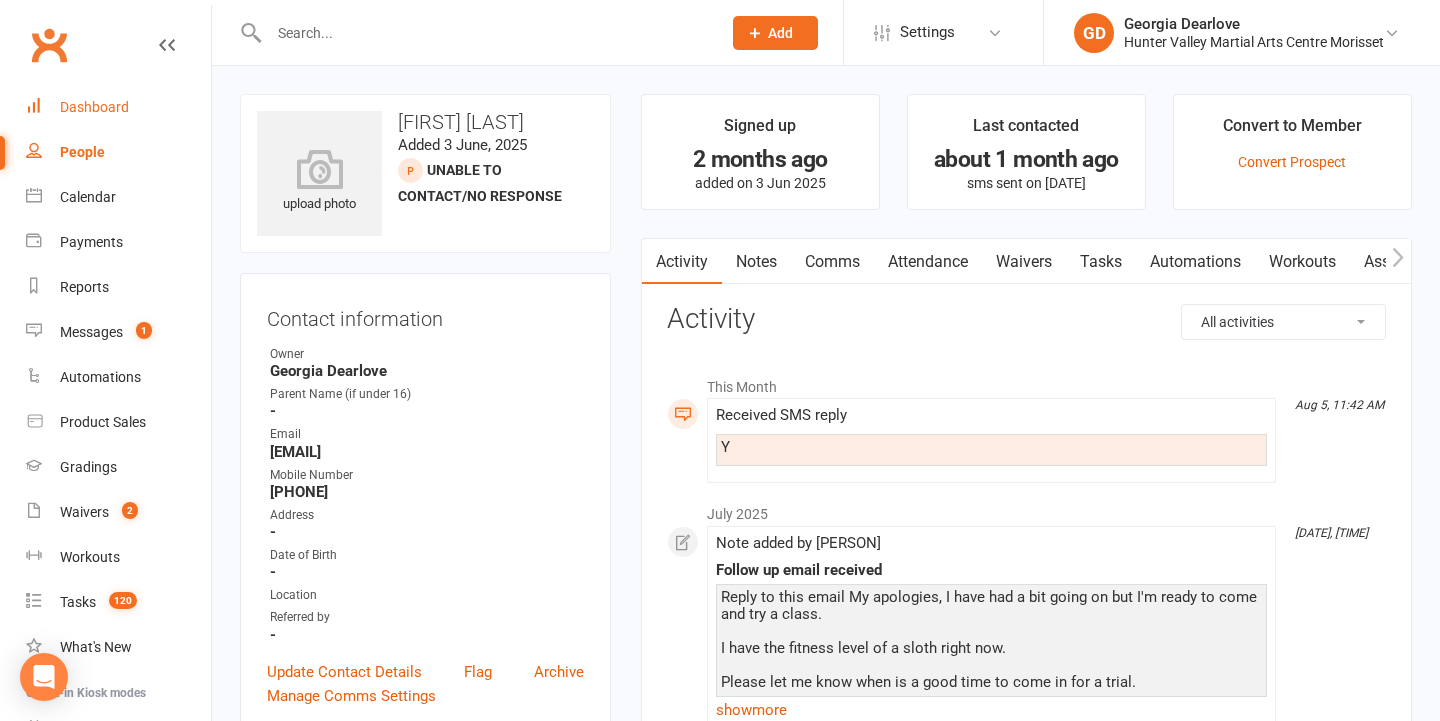 click on "Dashboard" at bounding box center [118, 107] 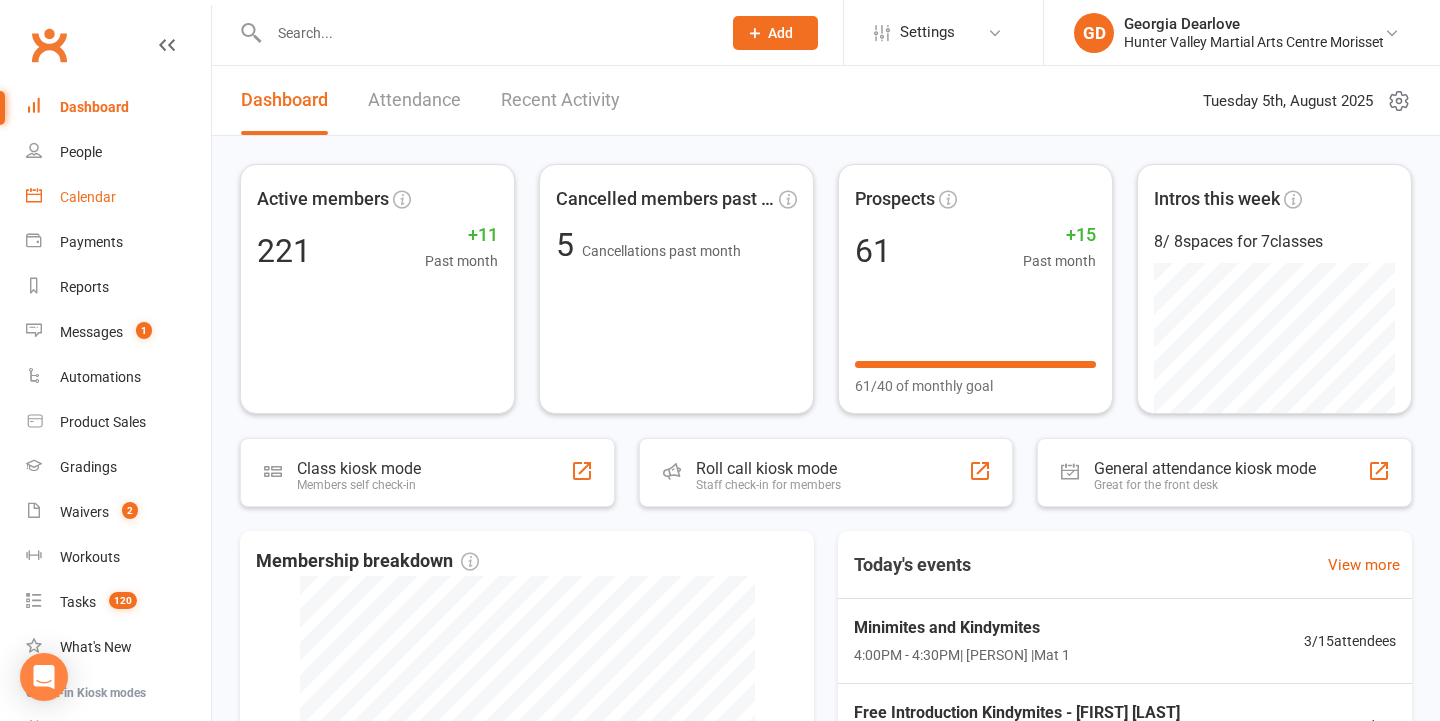click on "Calendar" at bounding box center [118, 197] 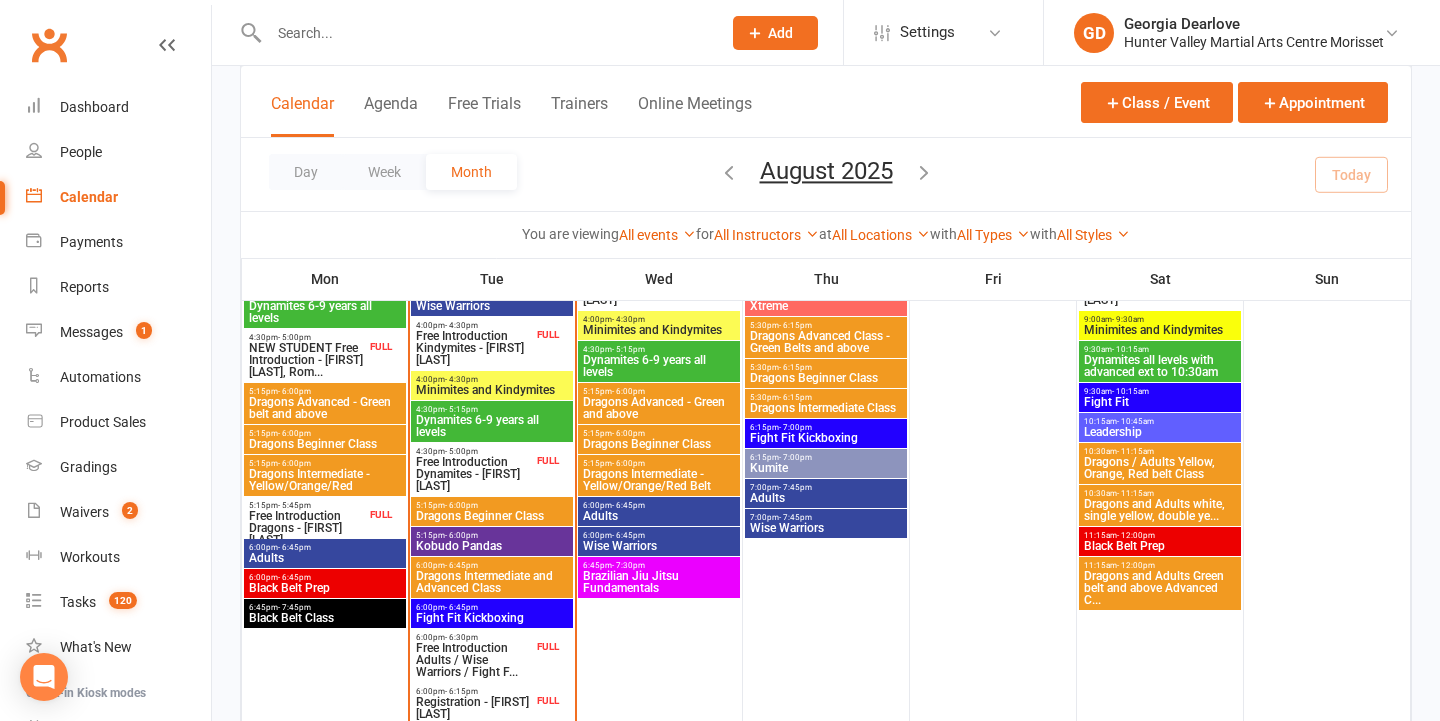 scroll, scrollTop: 686, scrollLeft: 0, axis: vertical 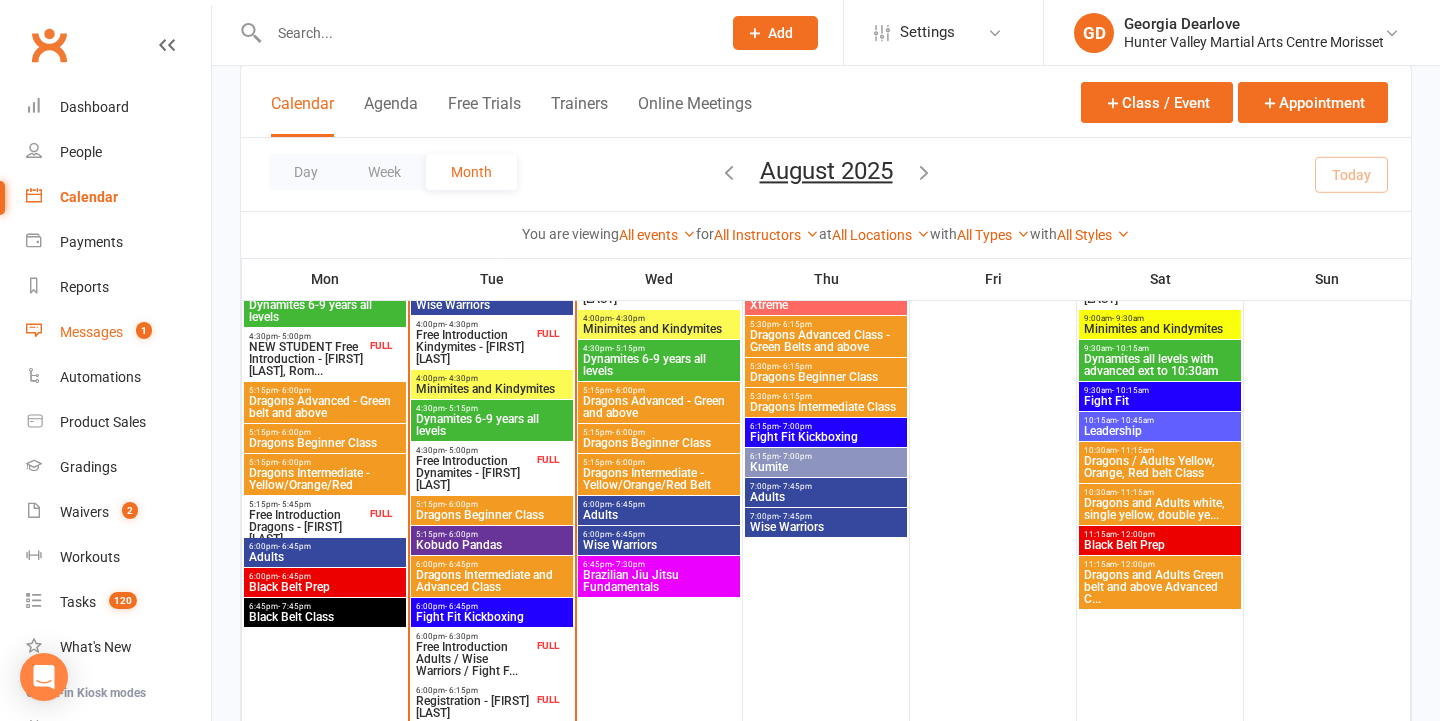 click on "Messages" at bounding box center (91, 332) 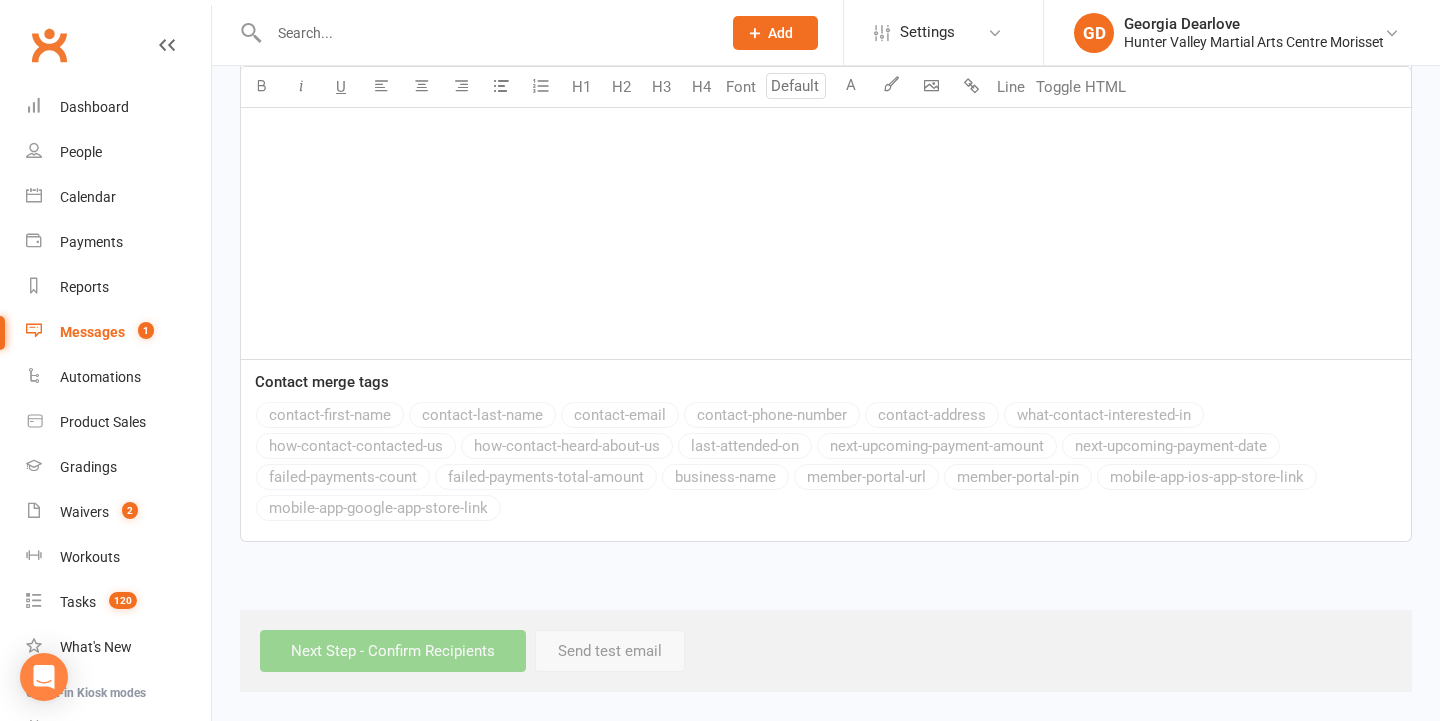 scroll, scrollTop: 0, scrollLeft: 0, axis: both 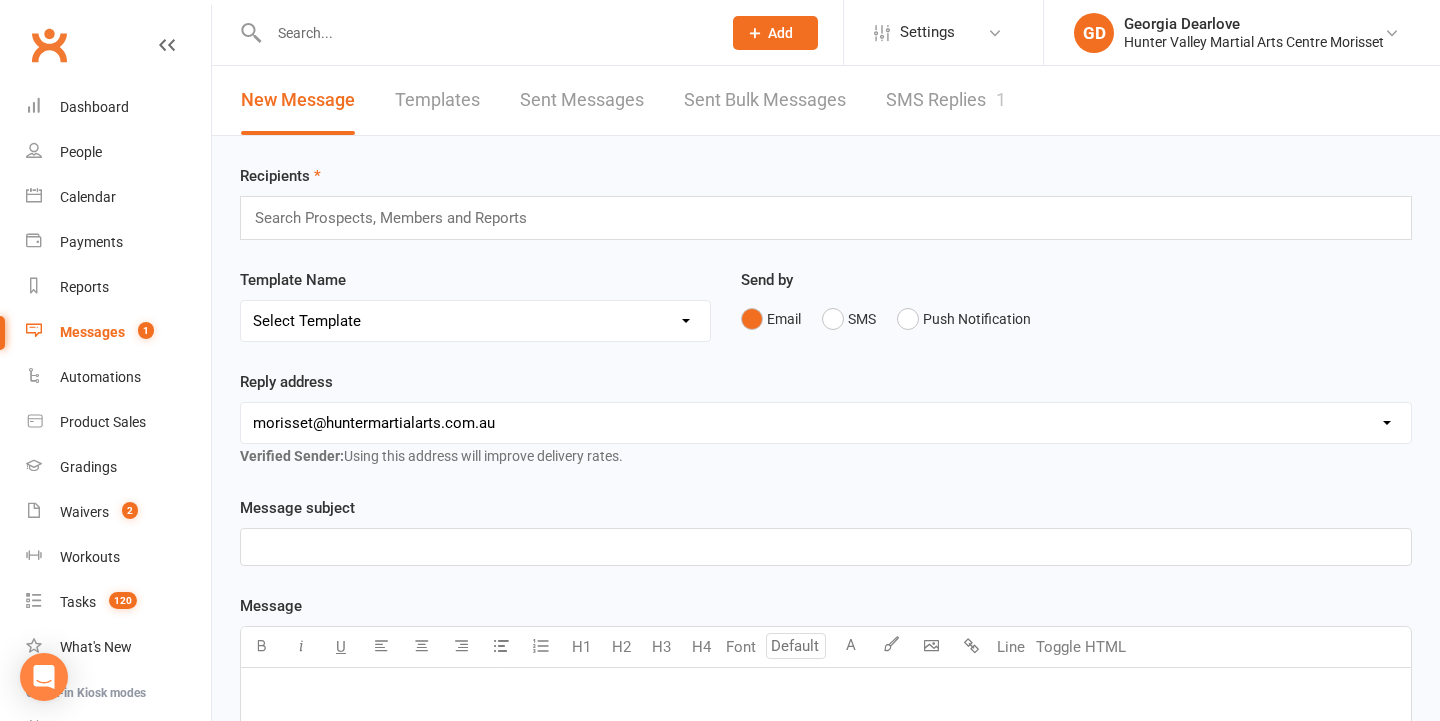 click on "SMS Replies  1" at bounding box center [946, 100] 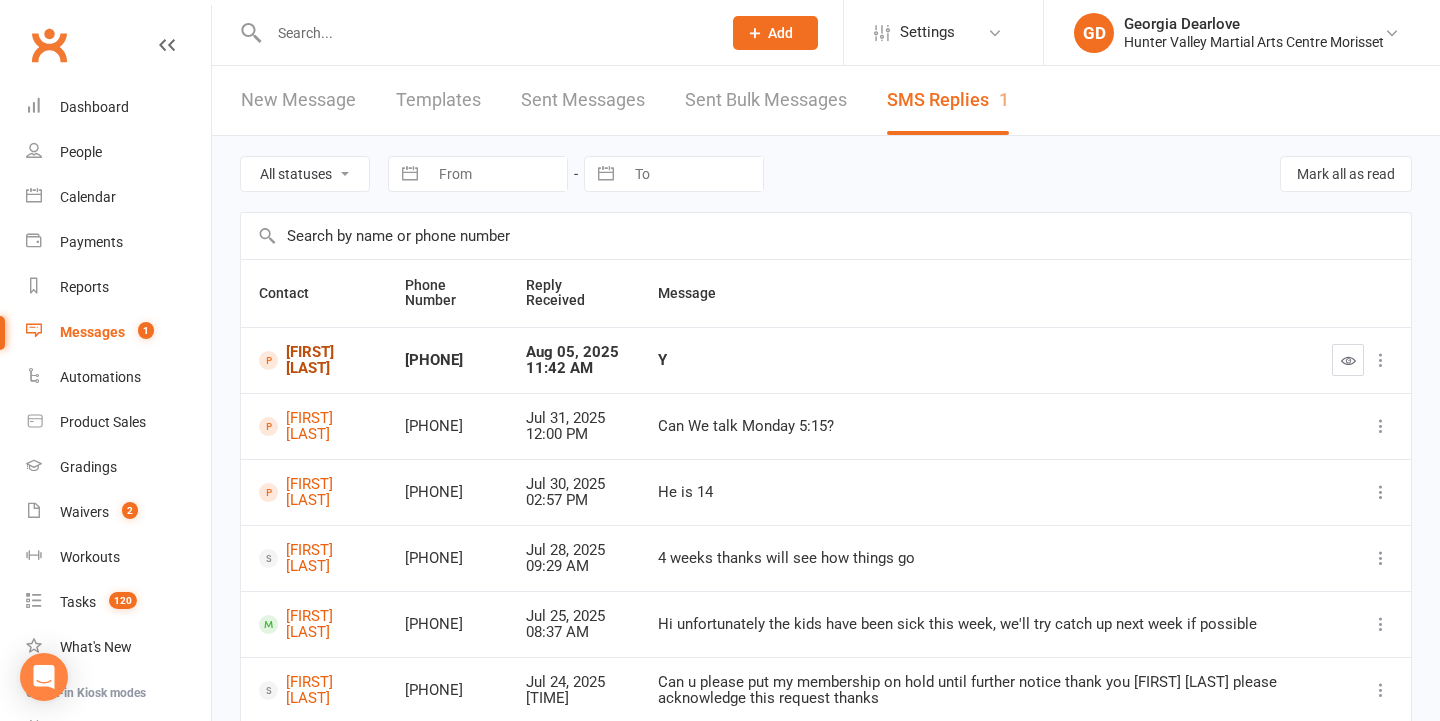 click on "[FIRST] [LAST]" at bounding box center (314, 360) 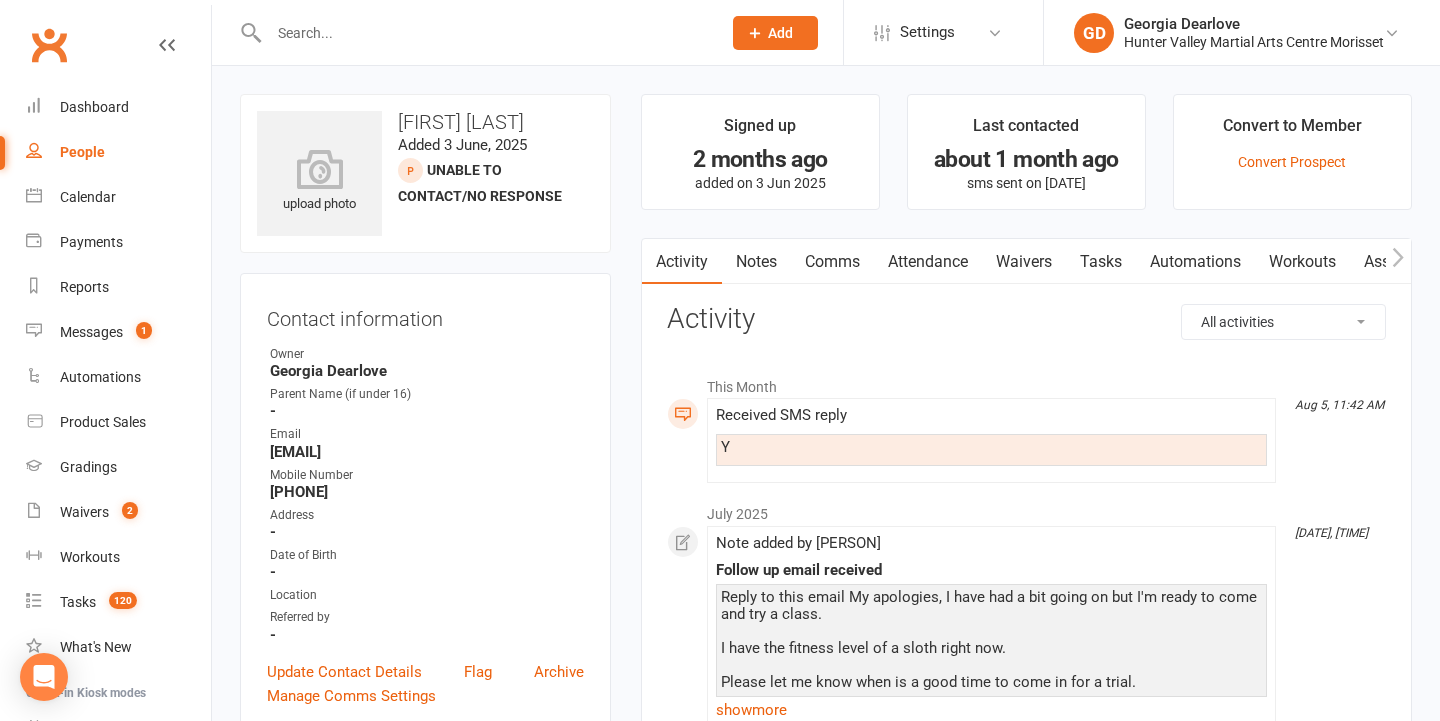 click on "Comms" at bounding box center (832, 262) 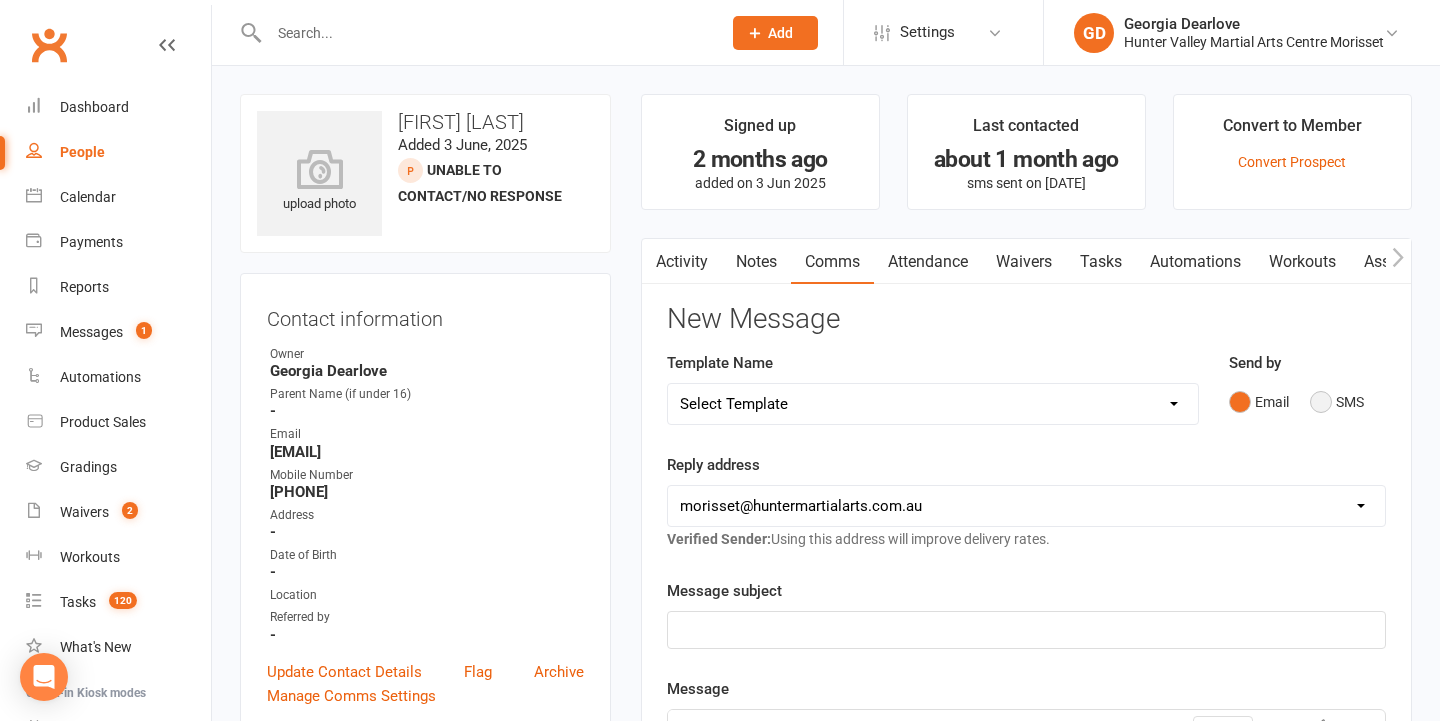 click on "SMS" at bounding box center (1337, 402) 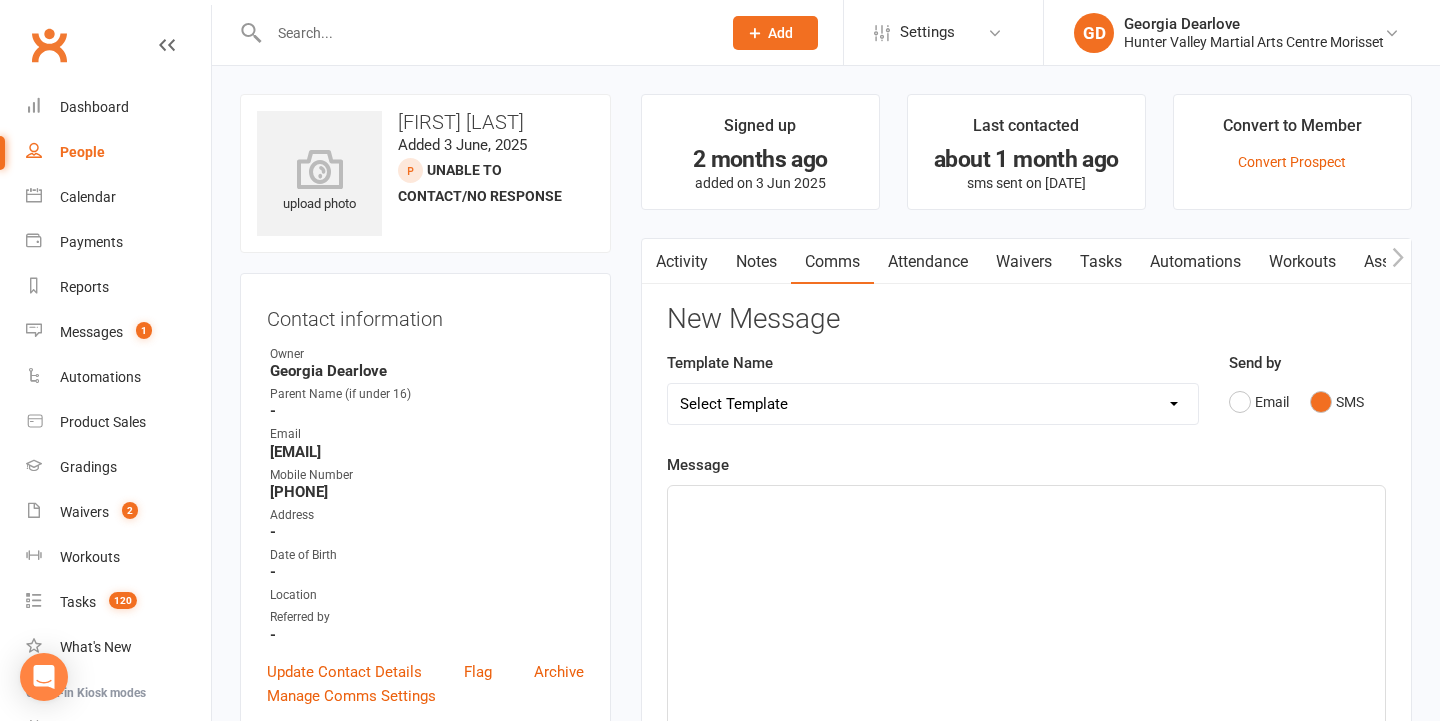 click on "﻿" 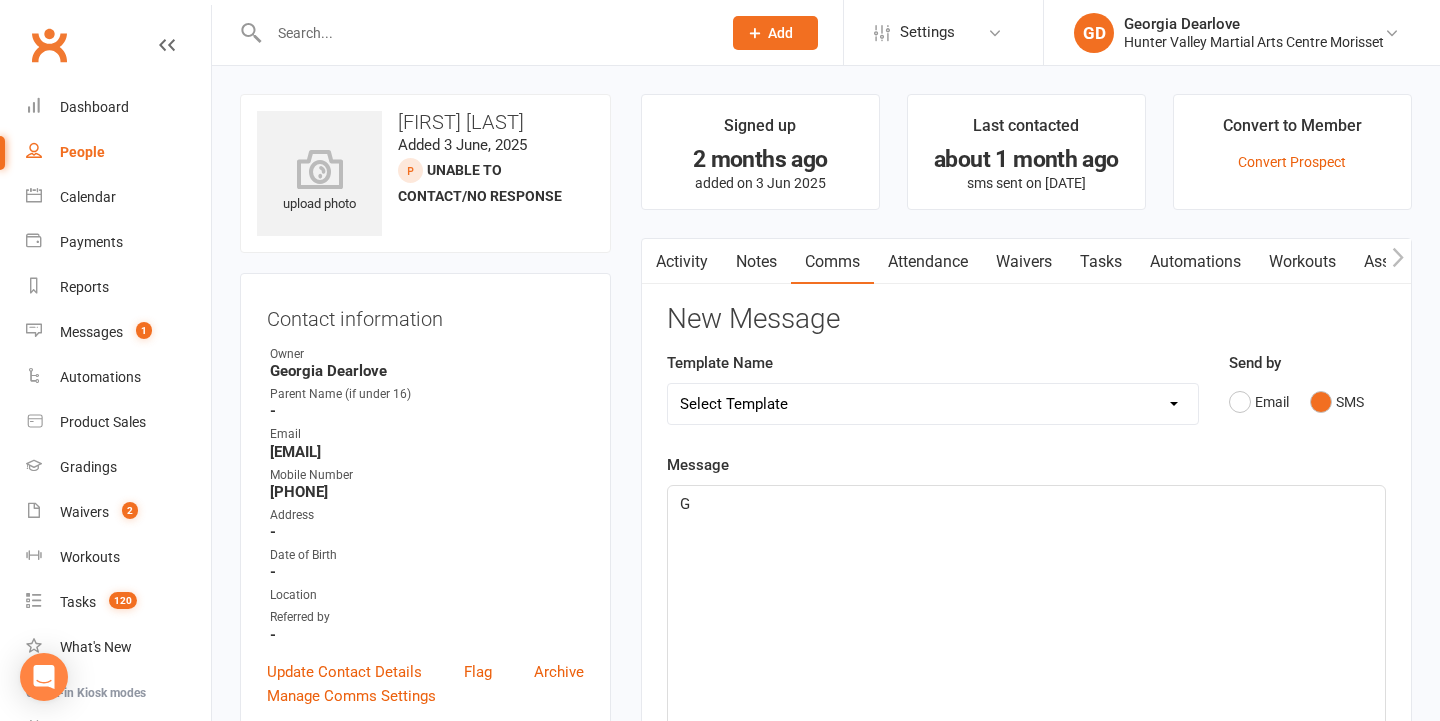 type 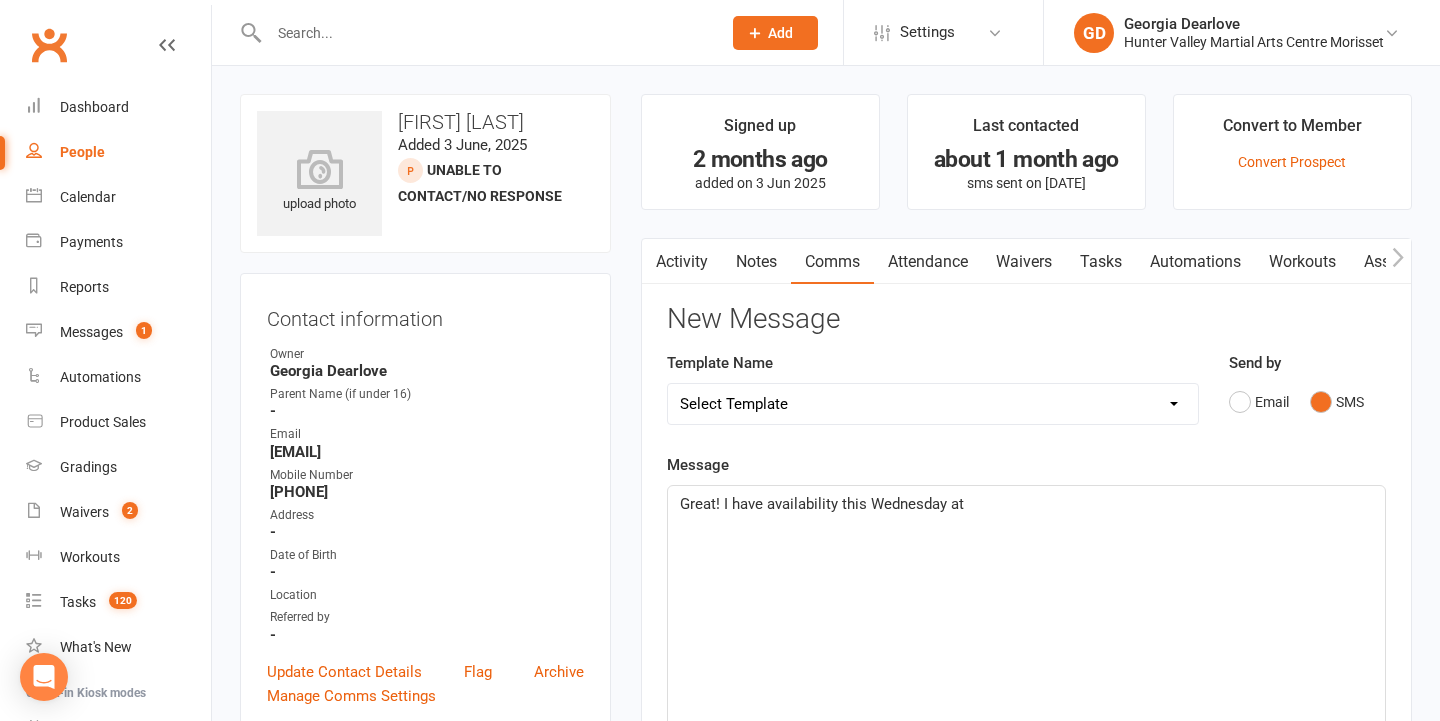 click on "Settings Membership Plans Event Templates Appointment Types Website Image Library Customize Contacts Account Profile" at bounding box center [943, 32] 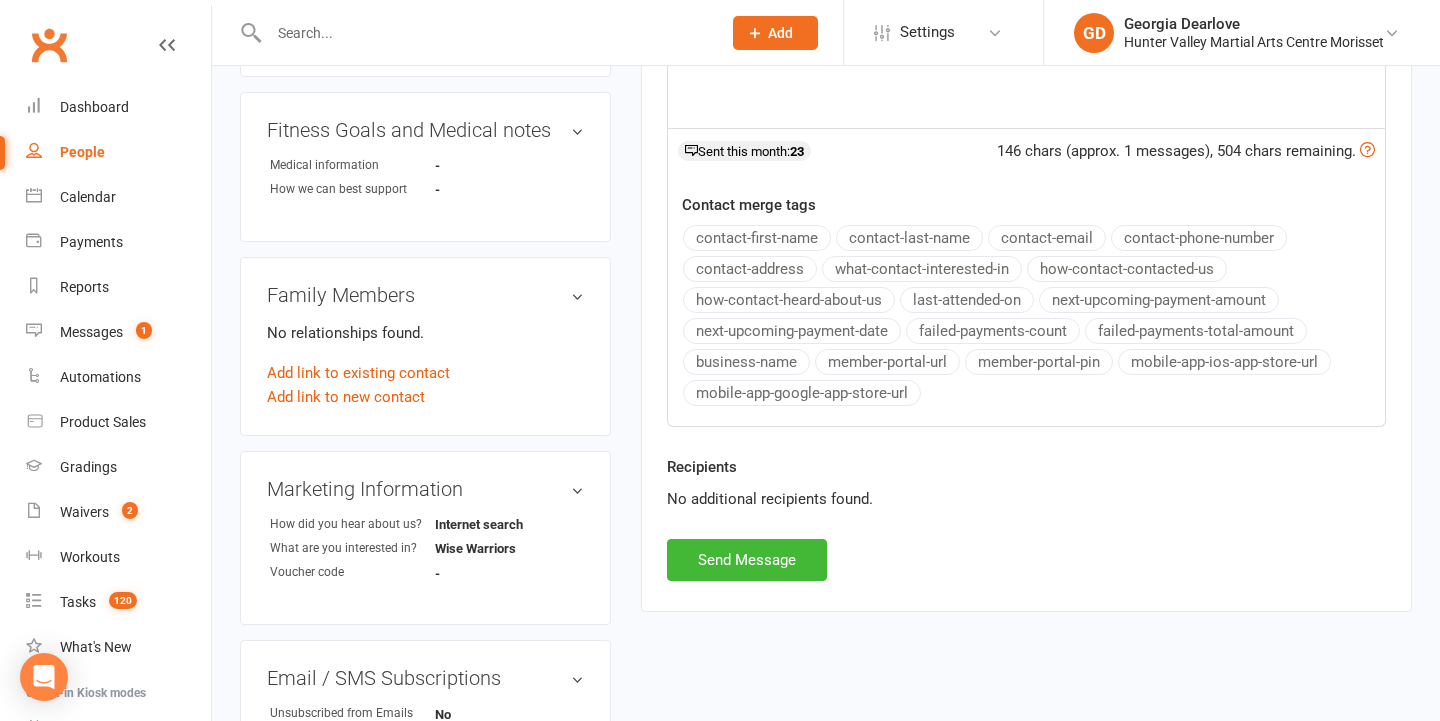 scroll, scrollTop: 878, scrollLeft: 0, axis: vertical 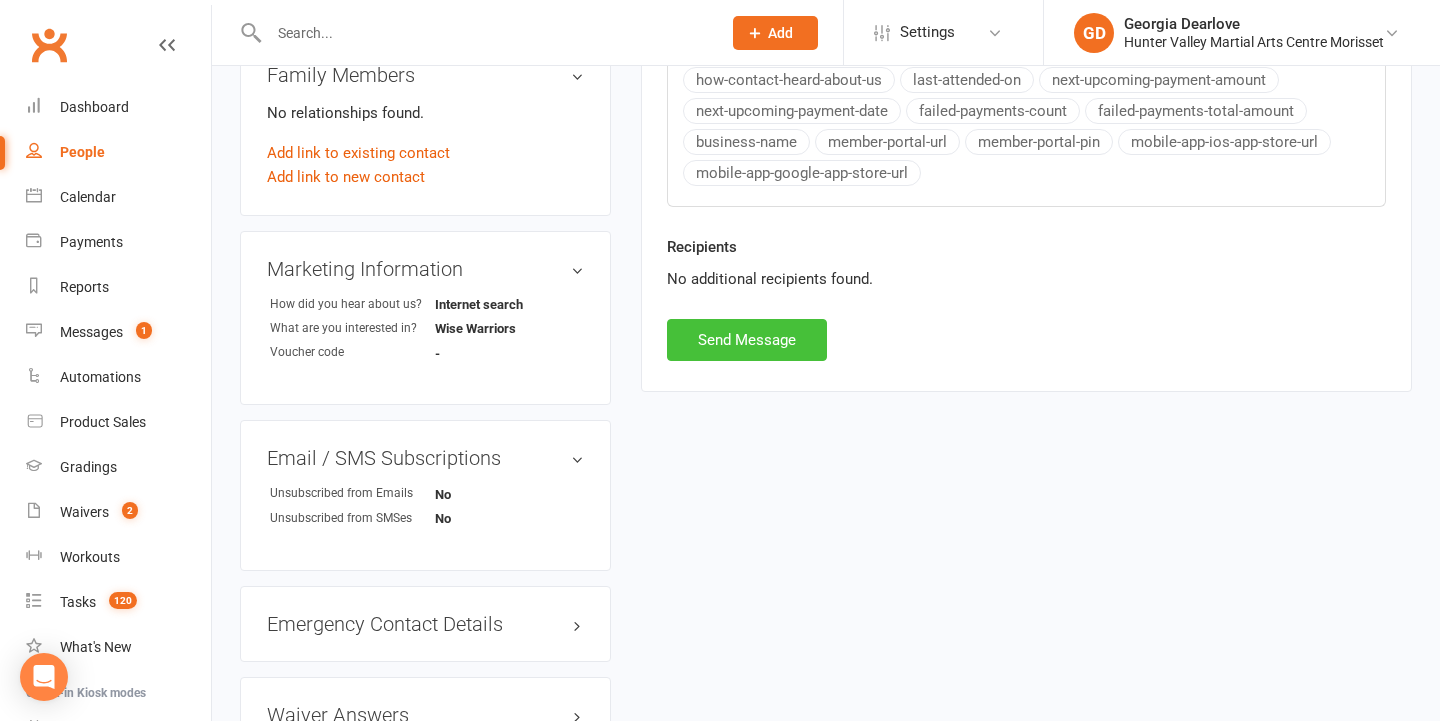 click on "Send Message" at bounding box center (747, 340) 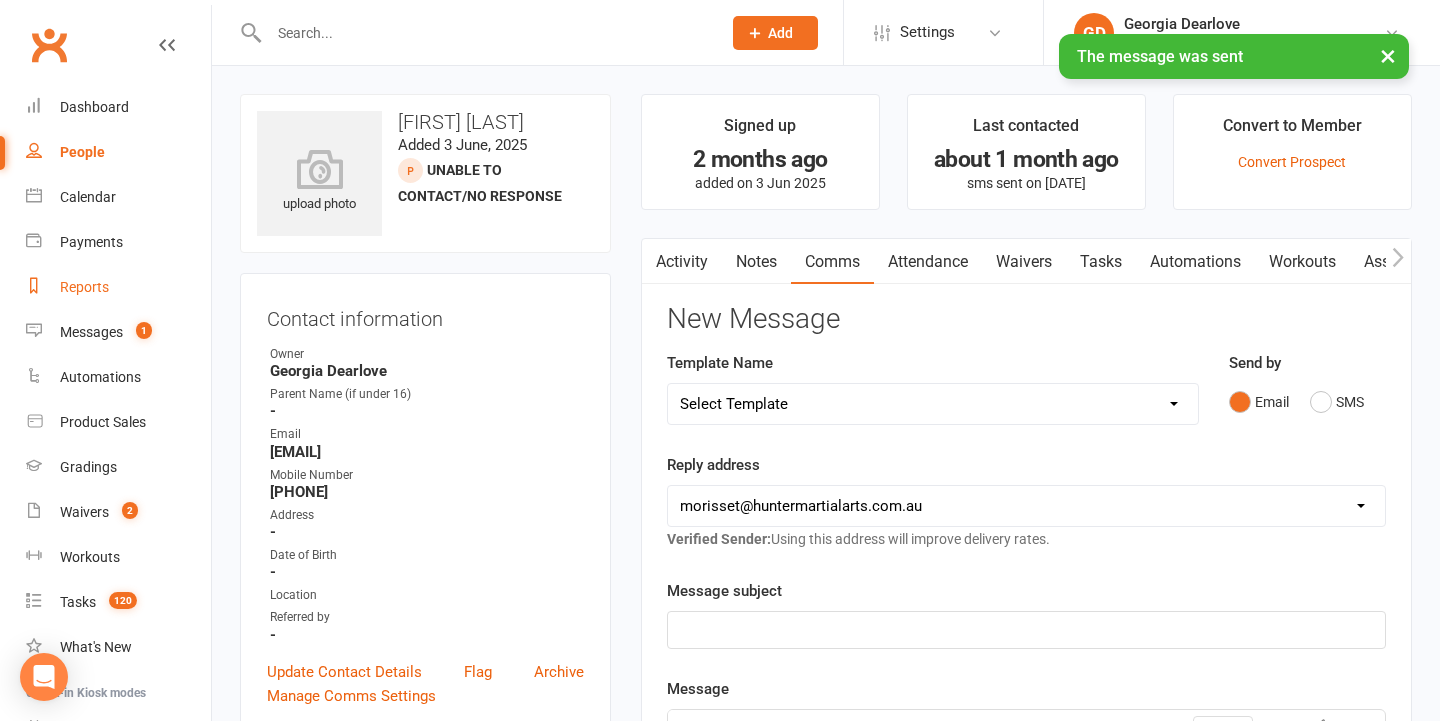 scroll, scrollTop: 0, scrollLeft: 0, axis: both 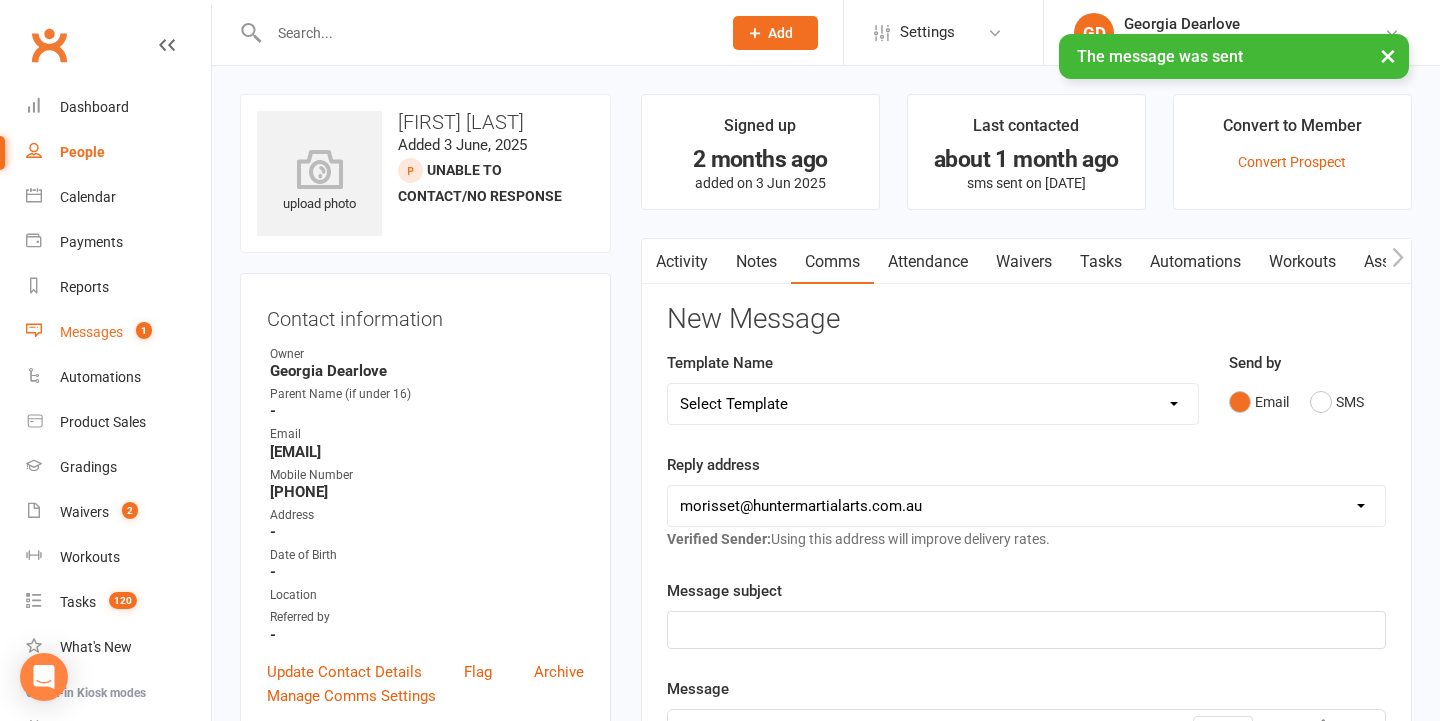 click on "Messages   1" at bounding box center [118, 332] 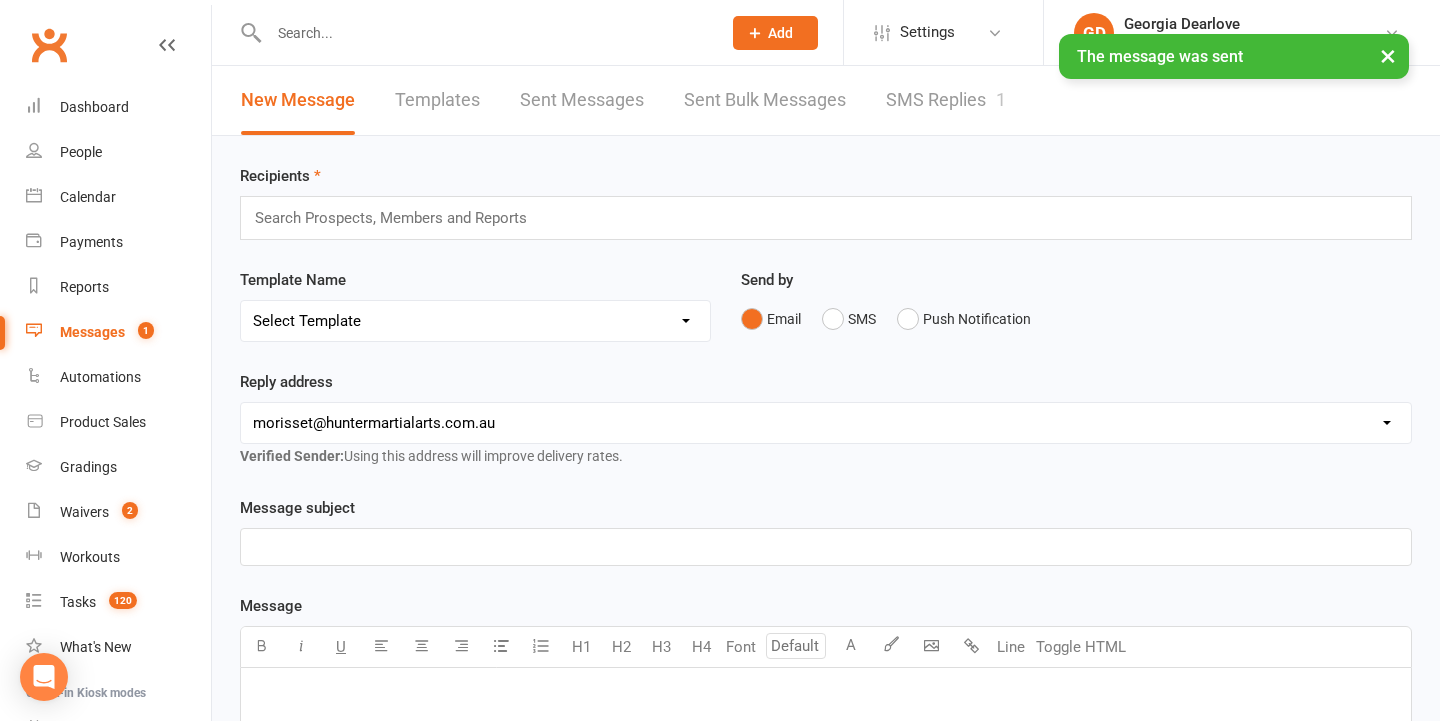 drag, startPoint x: 936, startPoint y: 88, endPoint x: 955, endPoint y: 101, distance: 23.021729 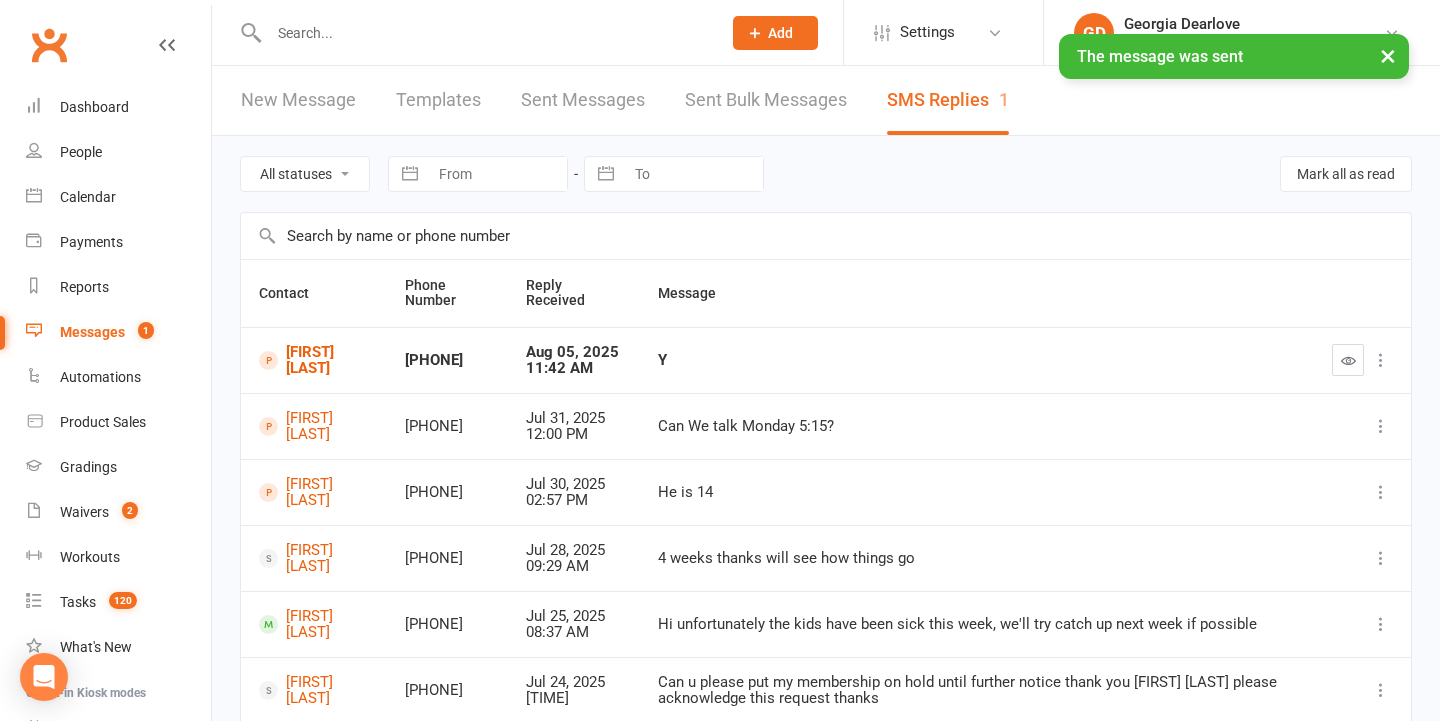 drag, startPoint x: 1344, startPoint y: 367, endPoint x: 1255, endPoint y: 370, distance: 89.050545 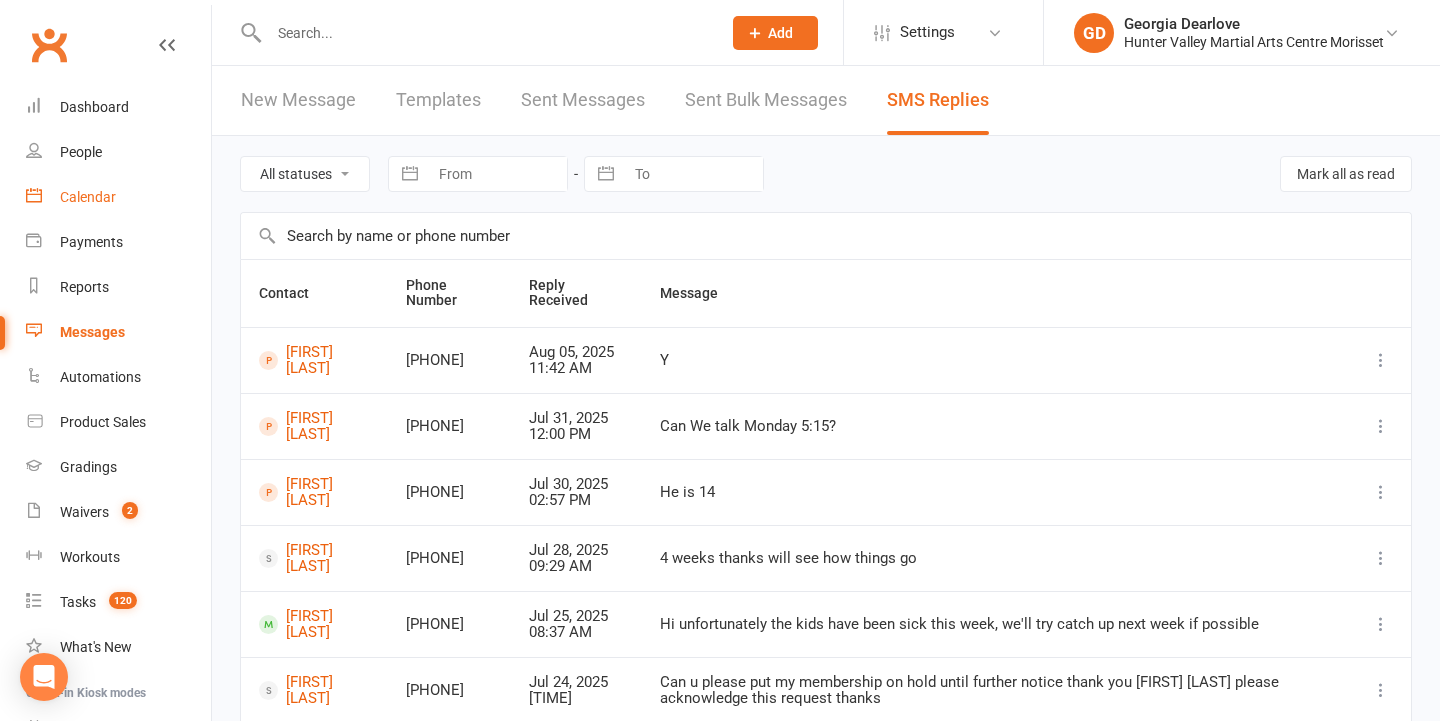 drag, startPoint x: 85, startPoint y: 82, endPoint x: 210, endPoint y: 215, distance: 182.52122 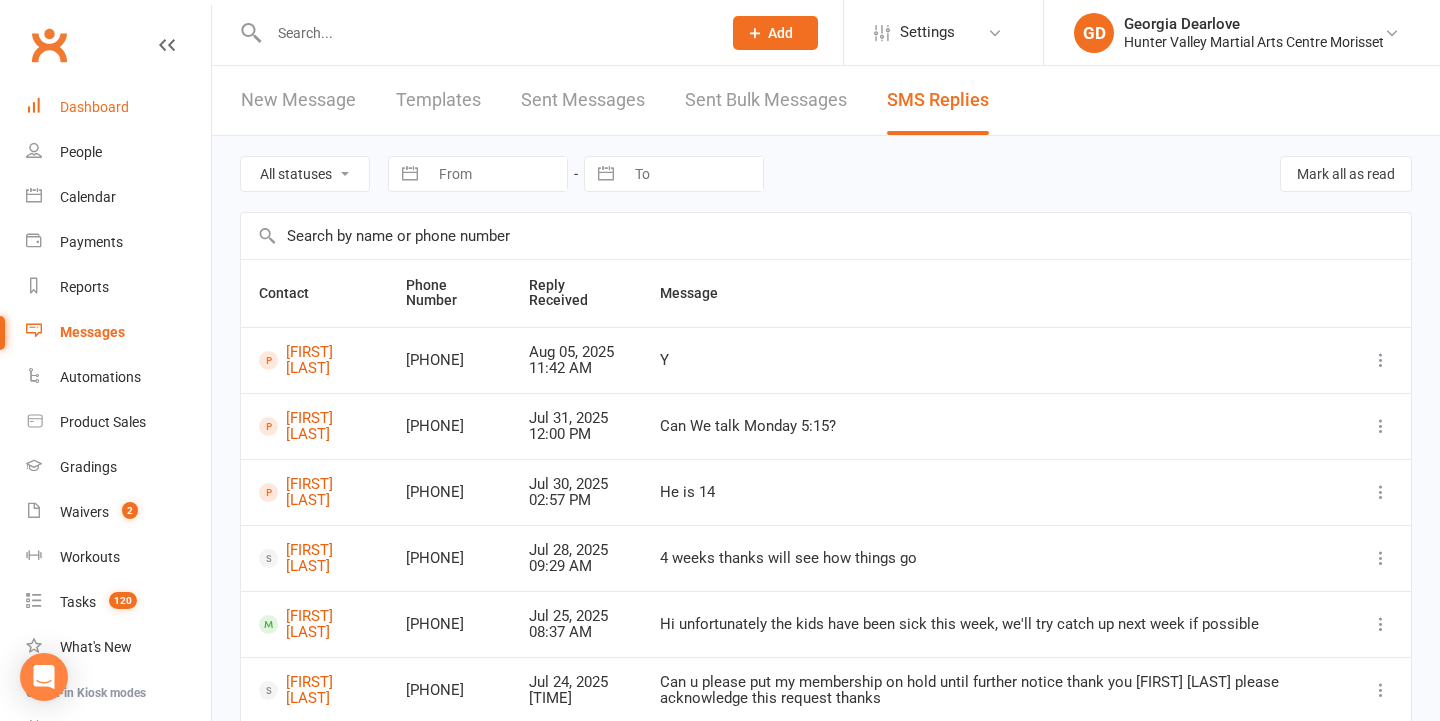 click on "Dashboard" at bounding box center [94, 107] 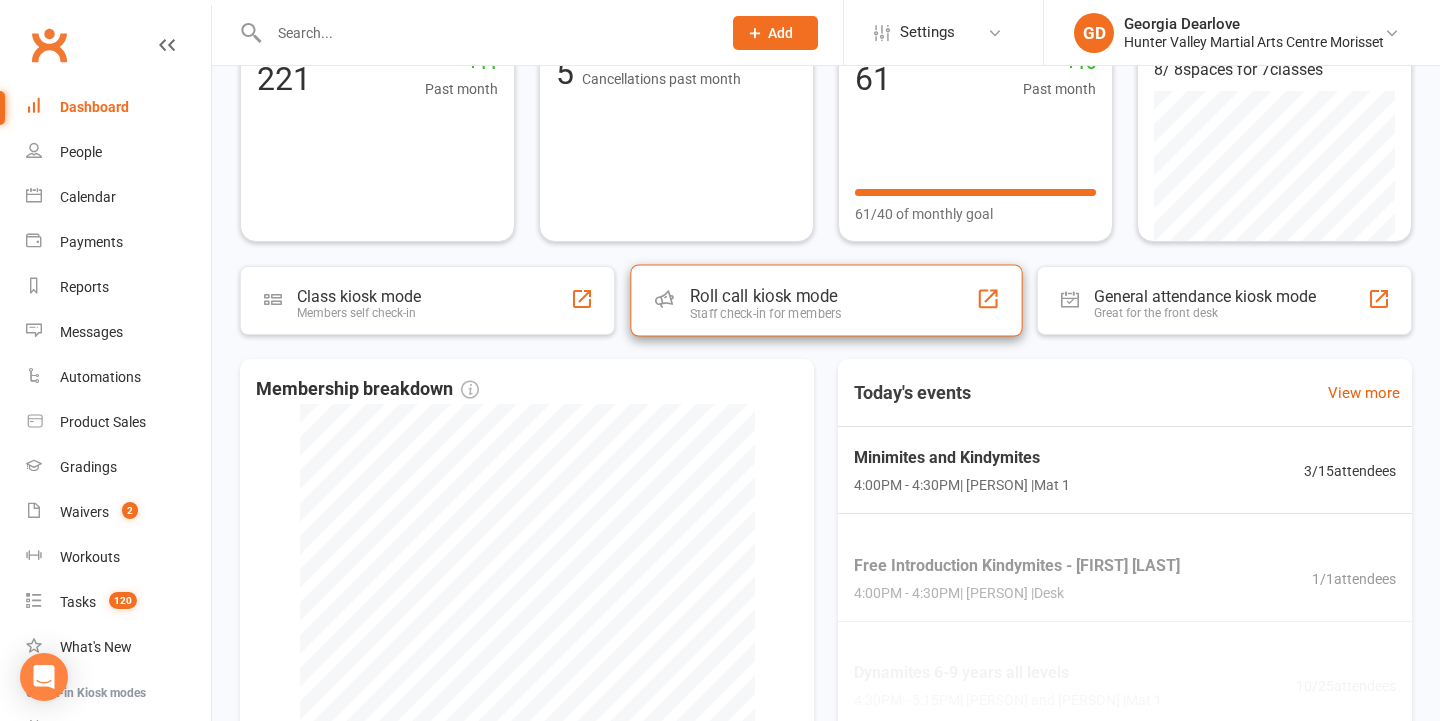 scroll, scrollTop: 173, scrollLeft: 0, axis: vertical 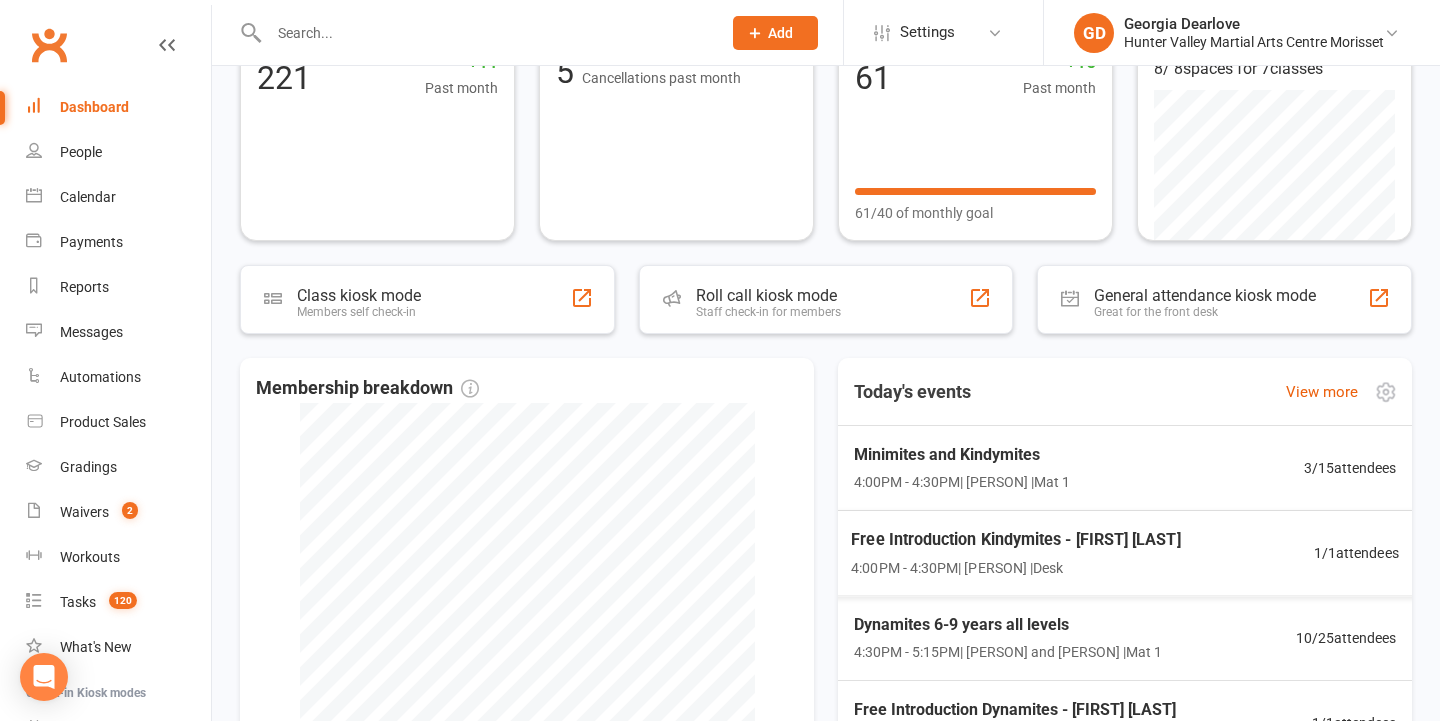 click on "Free Introduction Kindymites - [FIRST] [LAST]" at bounding box center [1015, 540] 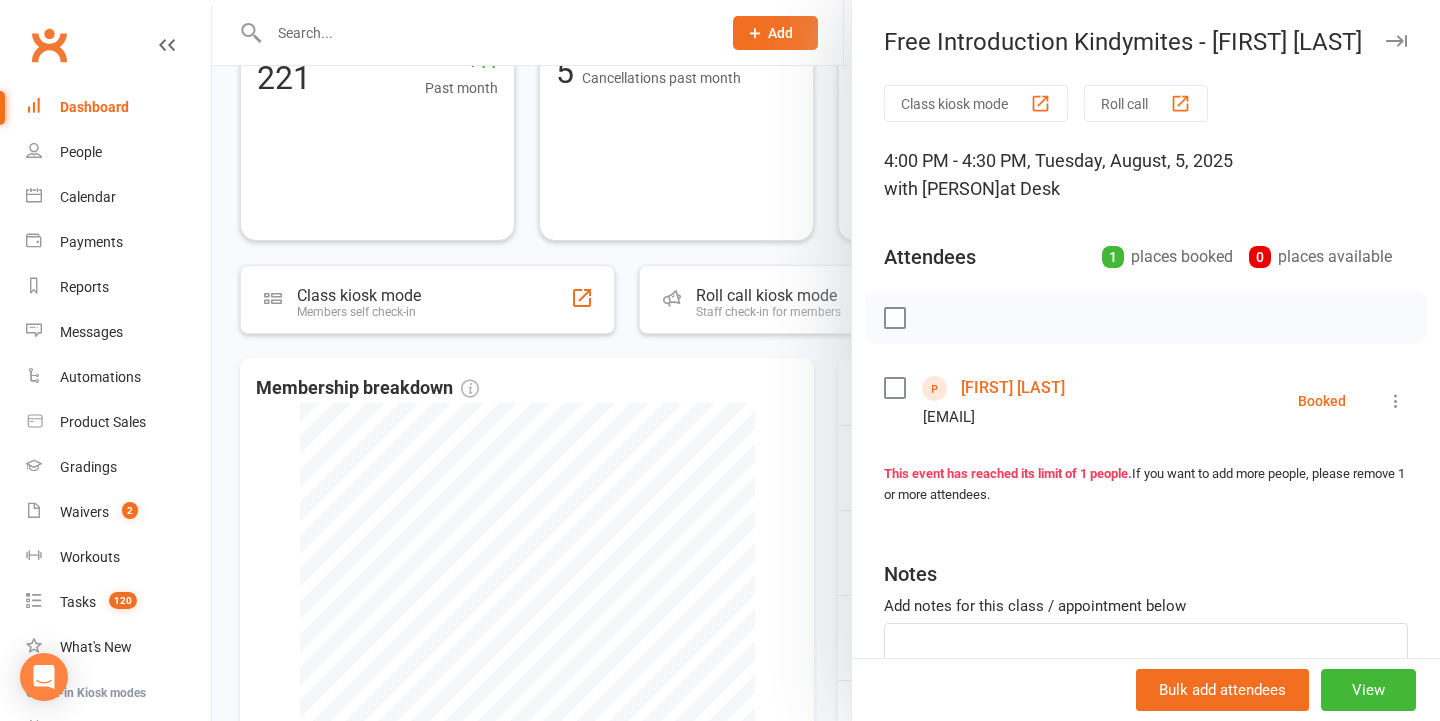 click at bounding box center [826, 360] 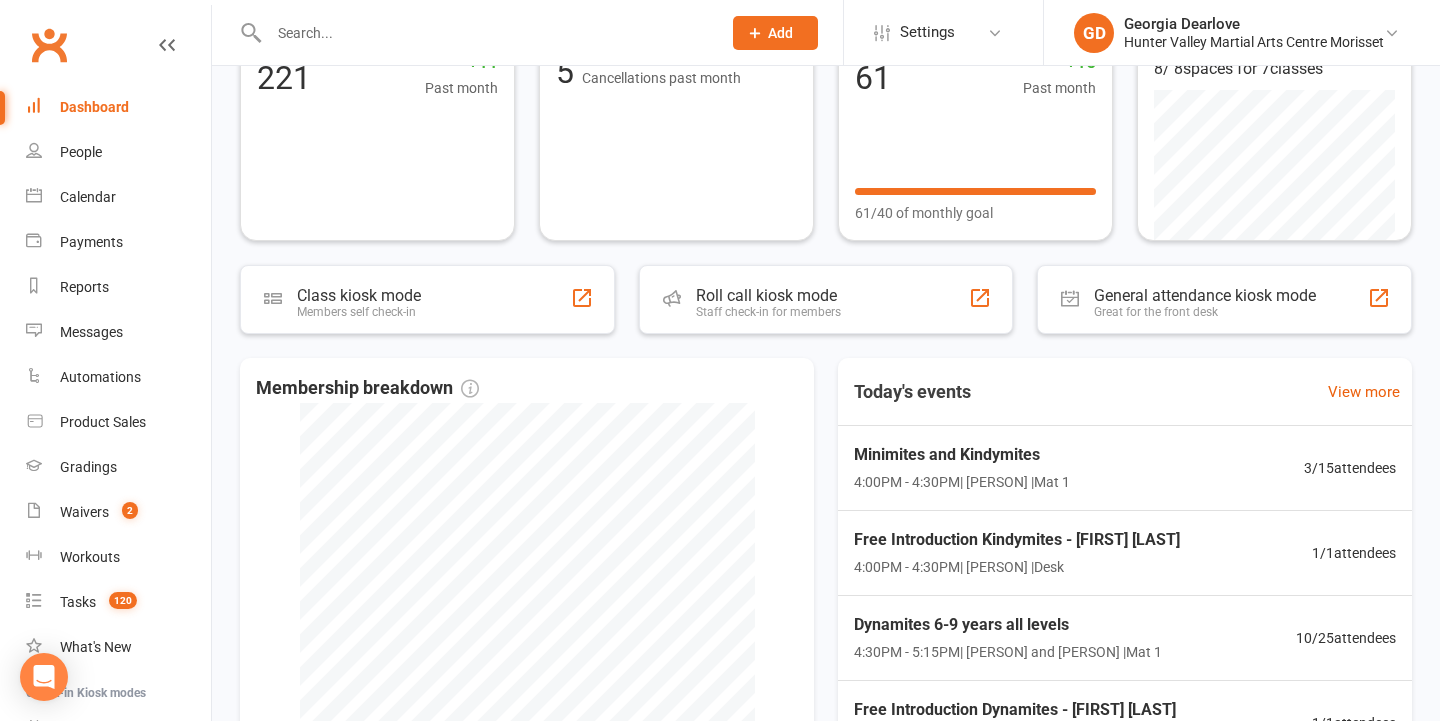 click on "Dashboard People Calendar Payments Reports Messages   Automations   Product Sales Gradings   Waivers   2 Workouts   Tasks   120 What's New Check-in Kiosk modes General attendance Roll call Class check-in" at bounding box center [105, 463] 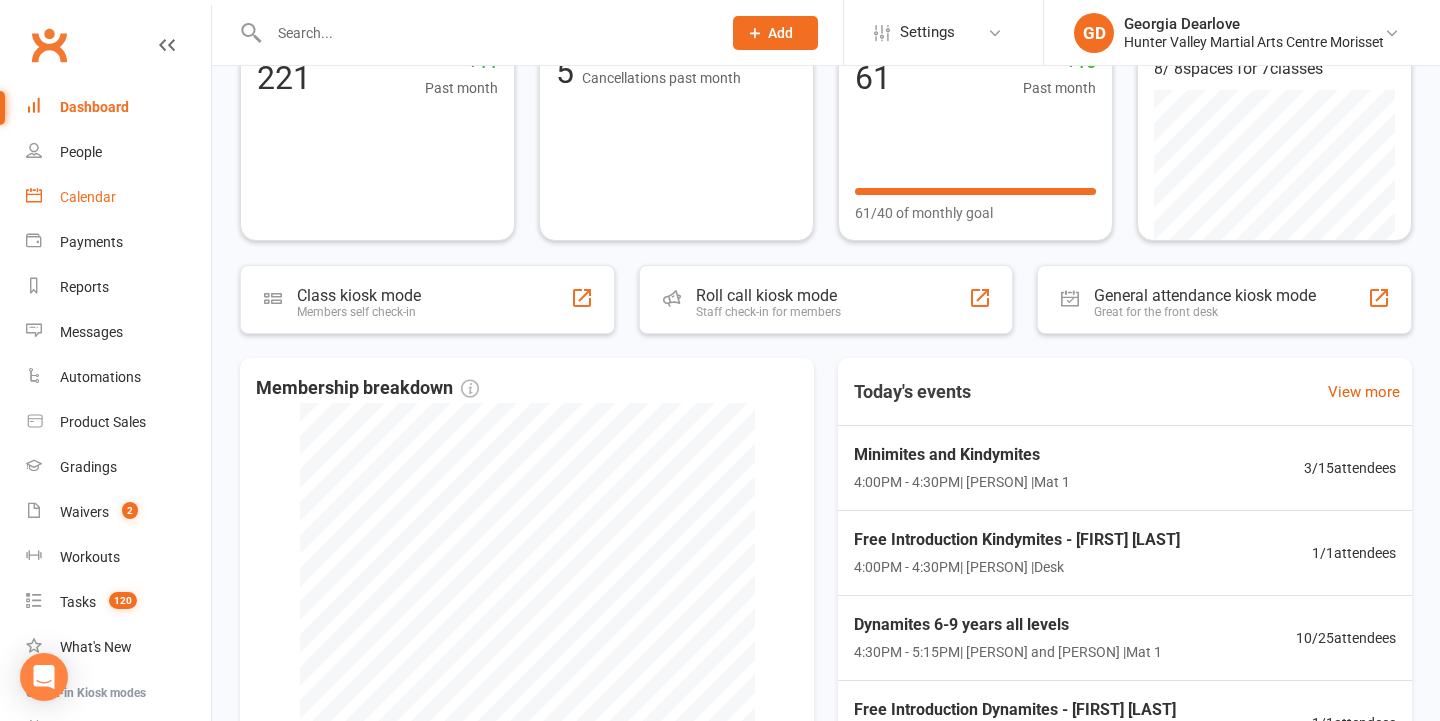 click on "Calendar" at bounding box center (88, 197) 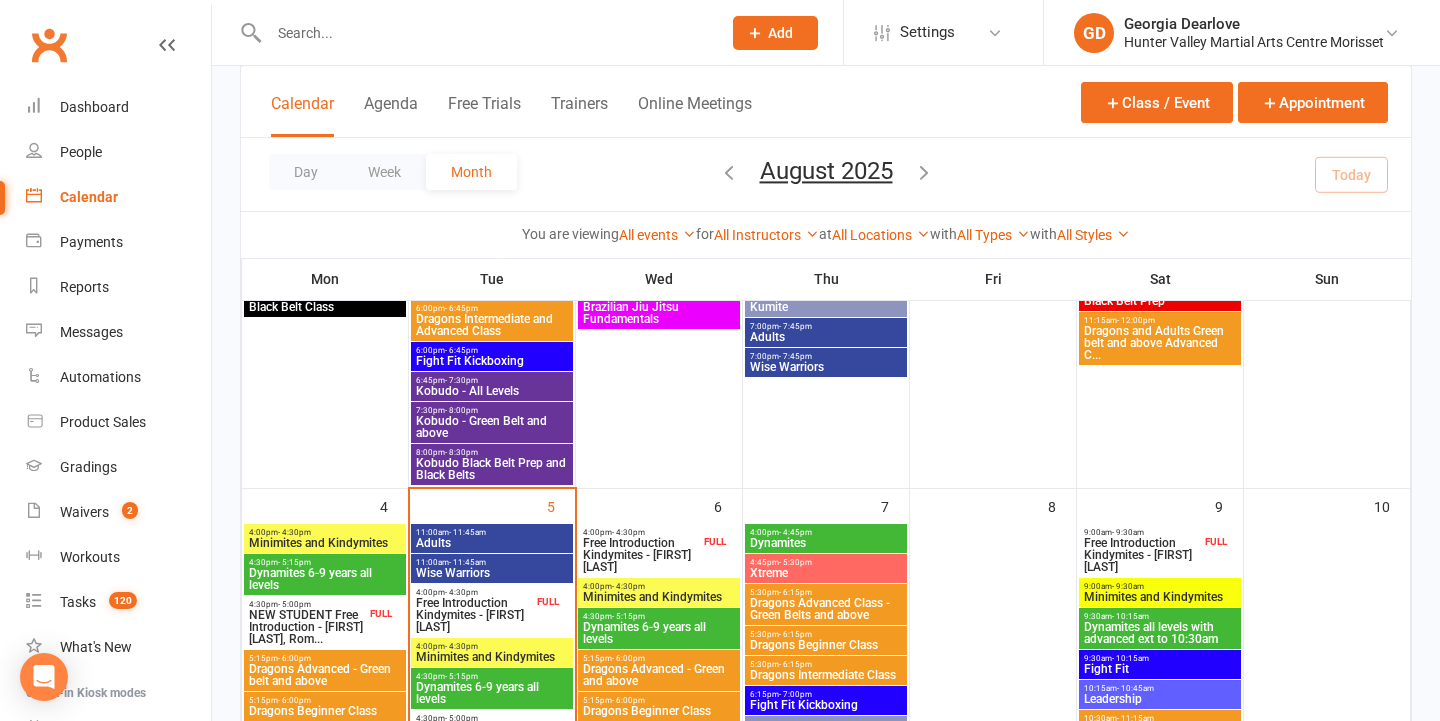 scroll, scrollTop: 439, scrollLeft: 0, axis: vertical 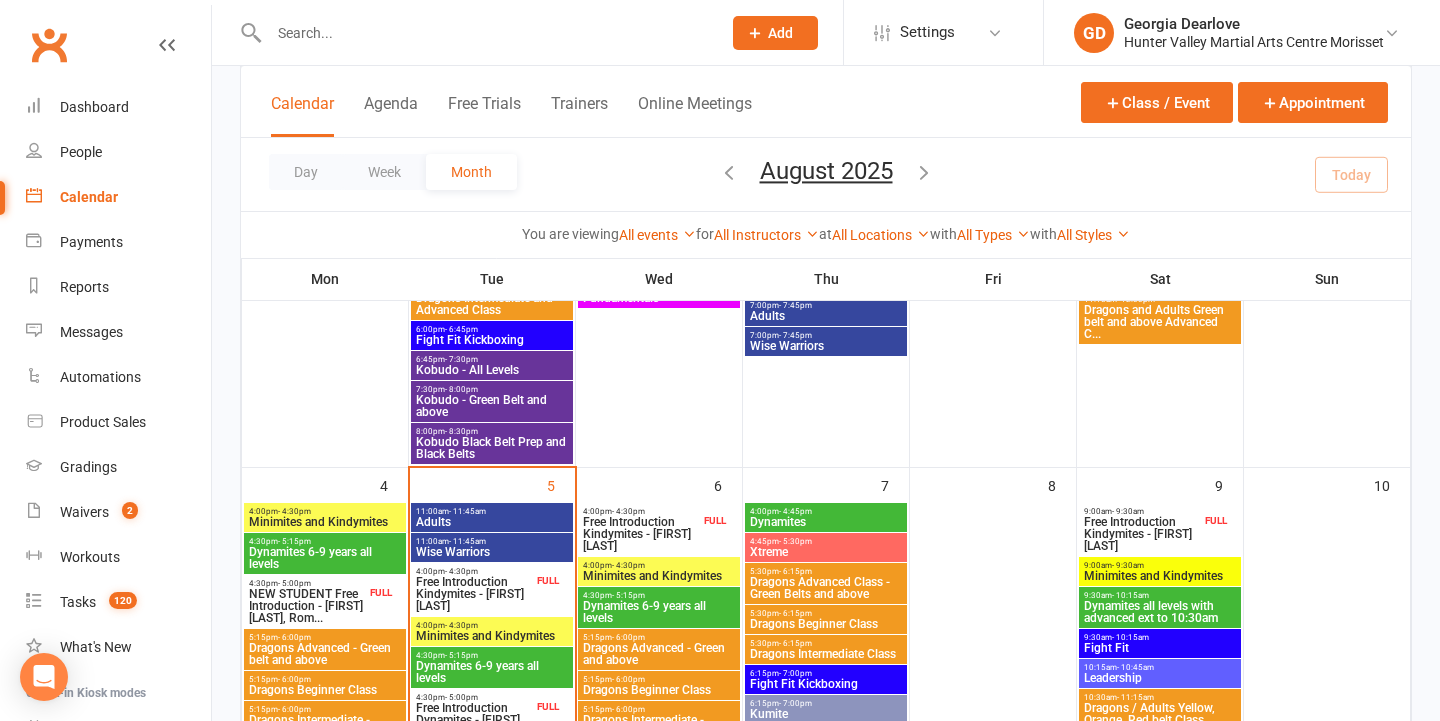 click on "Adults" at bounding box center (492, 522) 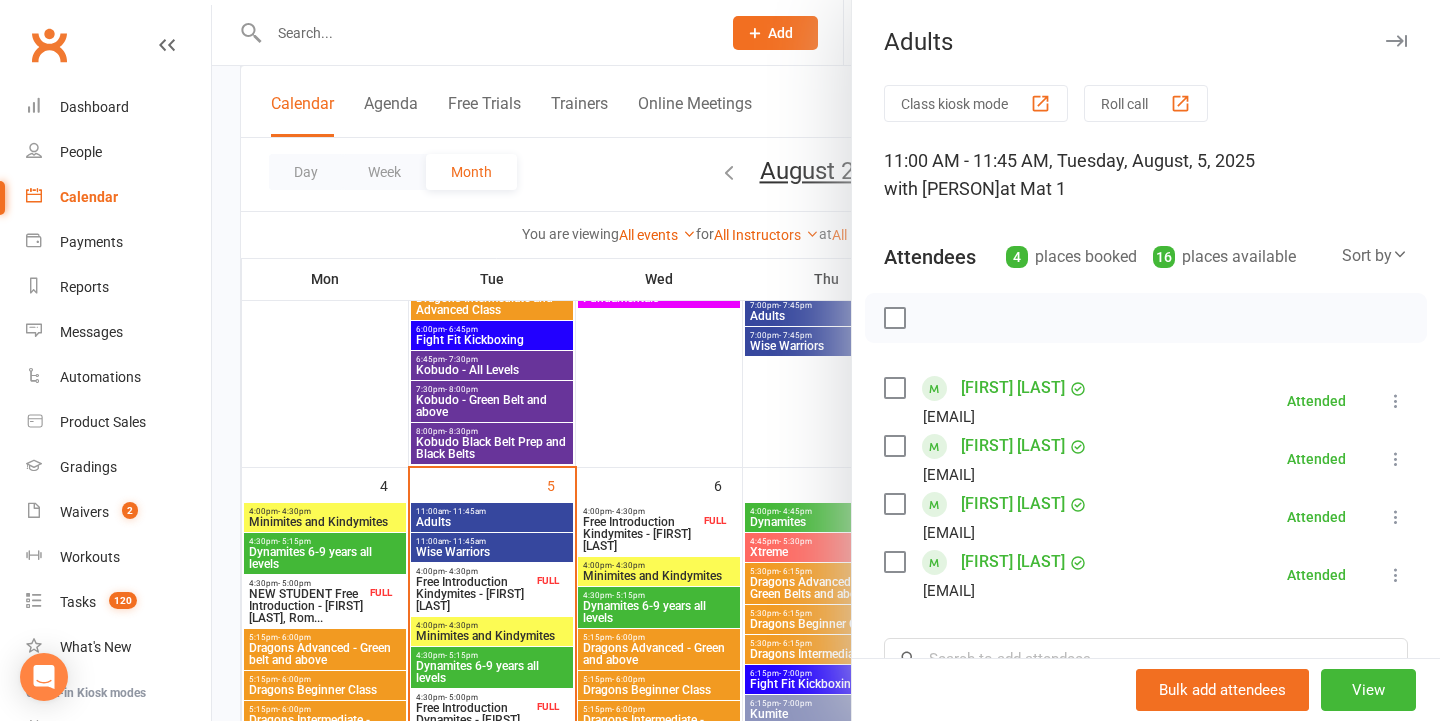 click at bounding box center [826, 360] 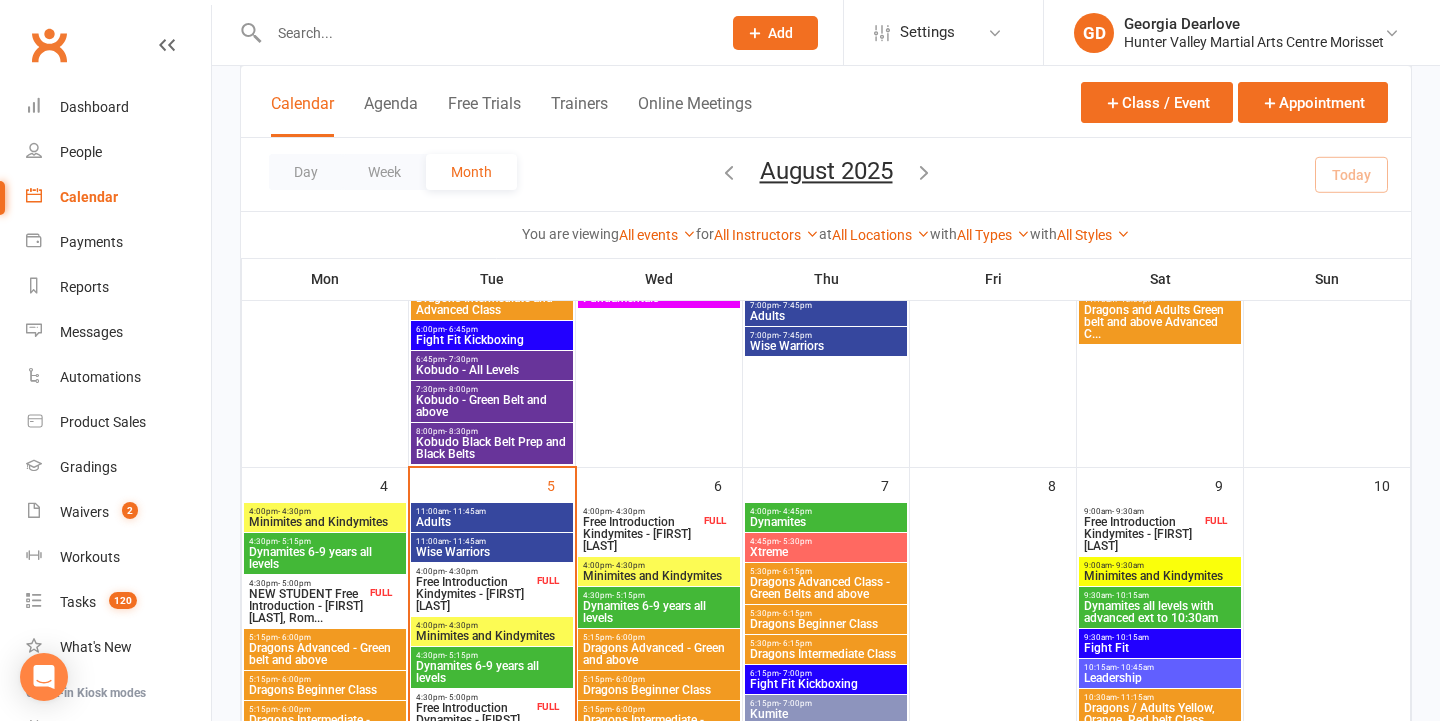 click on "Wise Warriors" at bounding box center [492, 552] 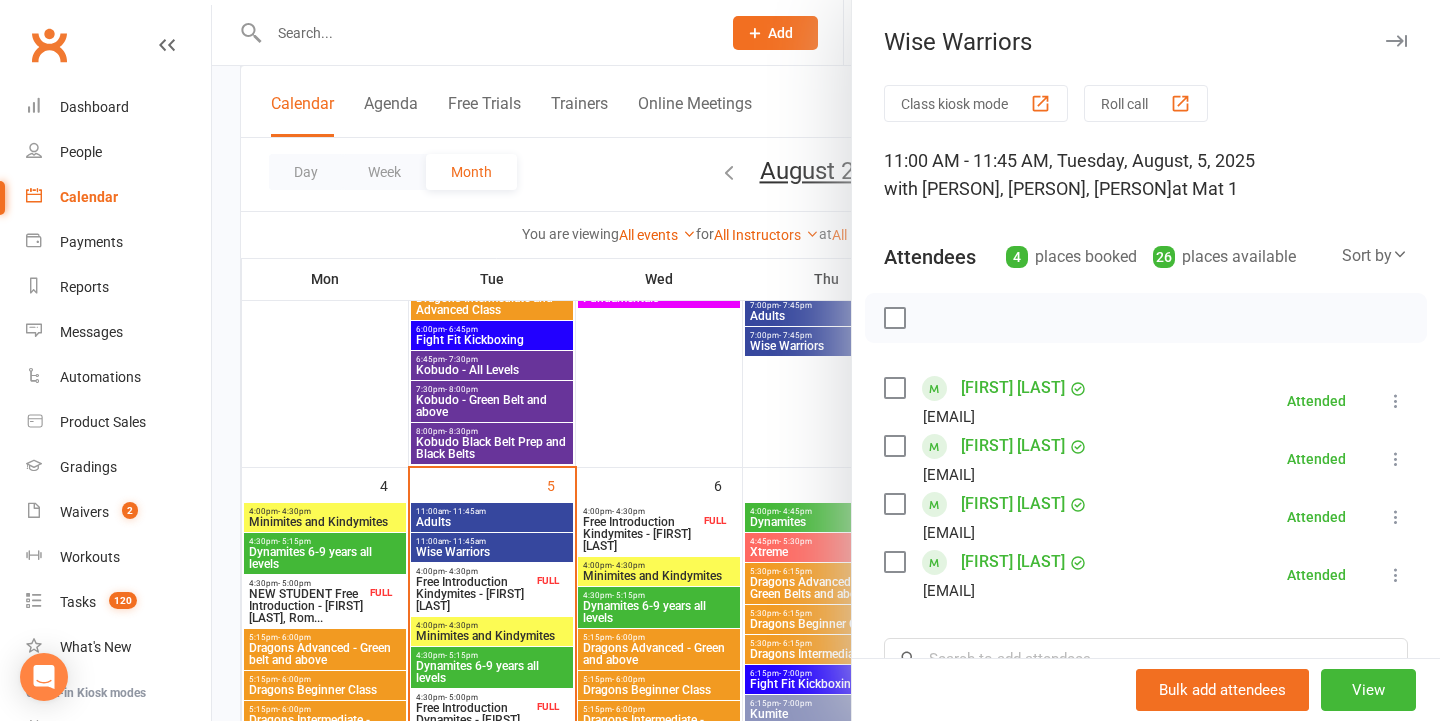 click at bounding box center [826, 360] 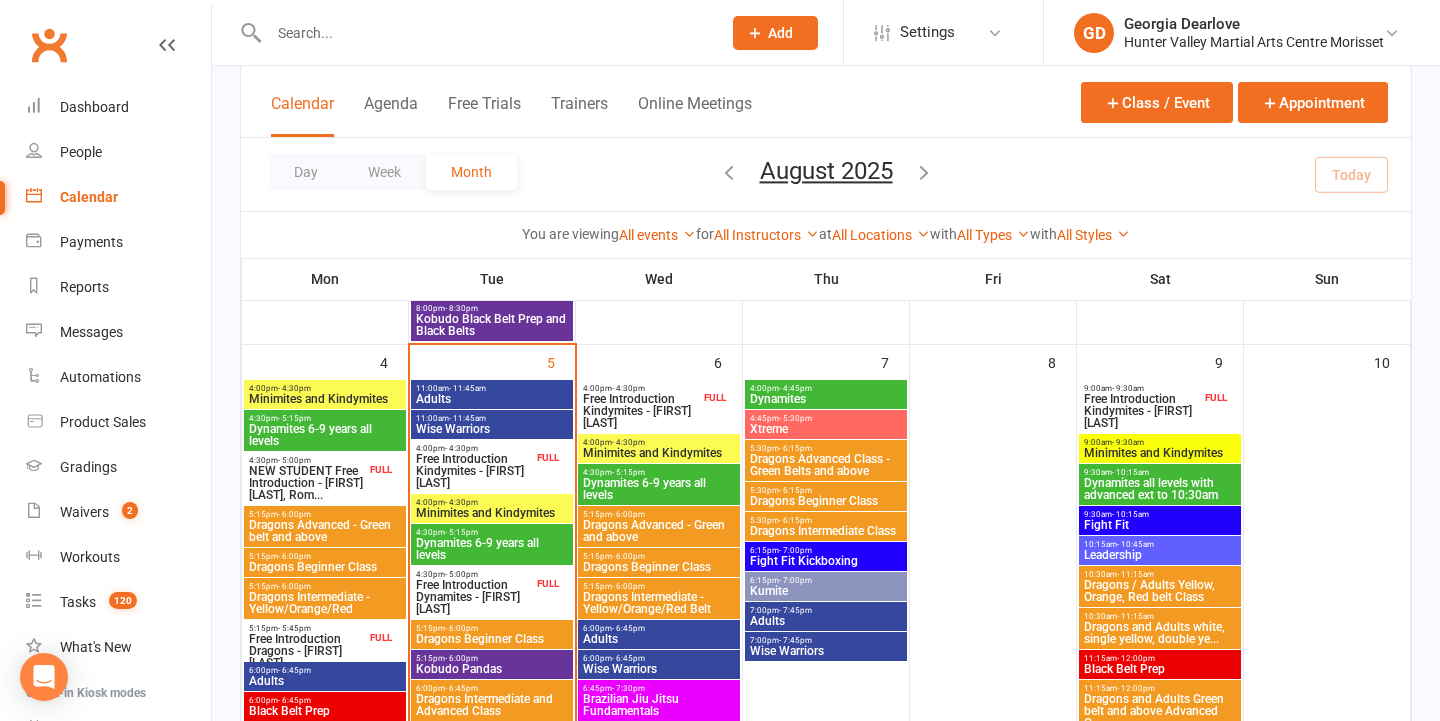 scroll, scrollTop: 582, scrollLeft: 0, axis: vertical 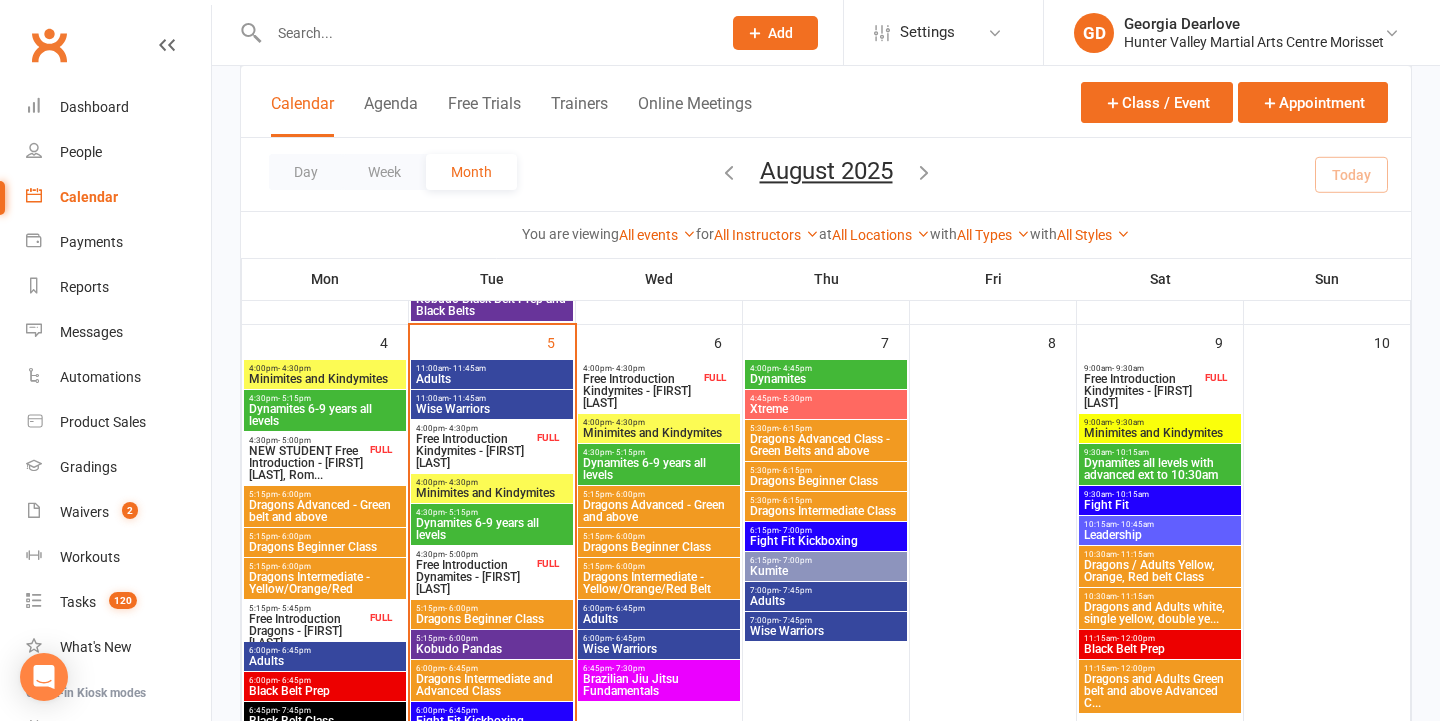 click on "NEW STUDENT Free Introduction - [FIRST] [LAST], Rom..." at bounding box center (307, 463) 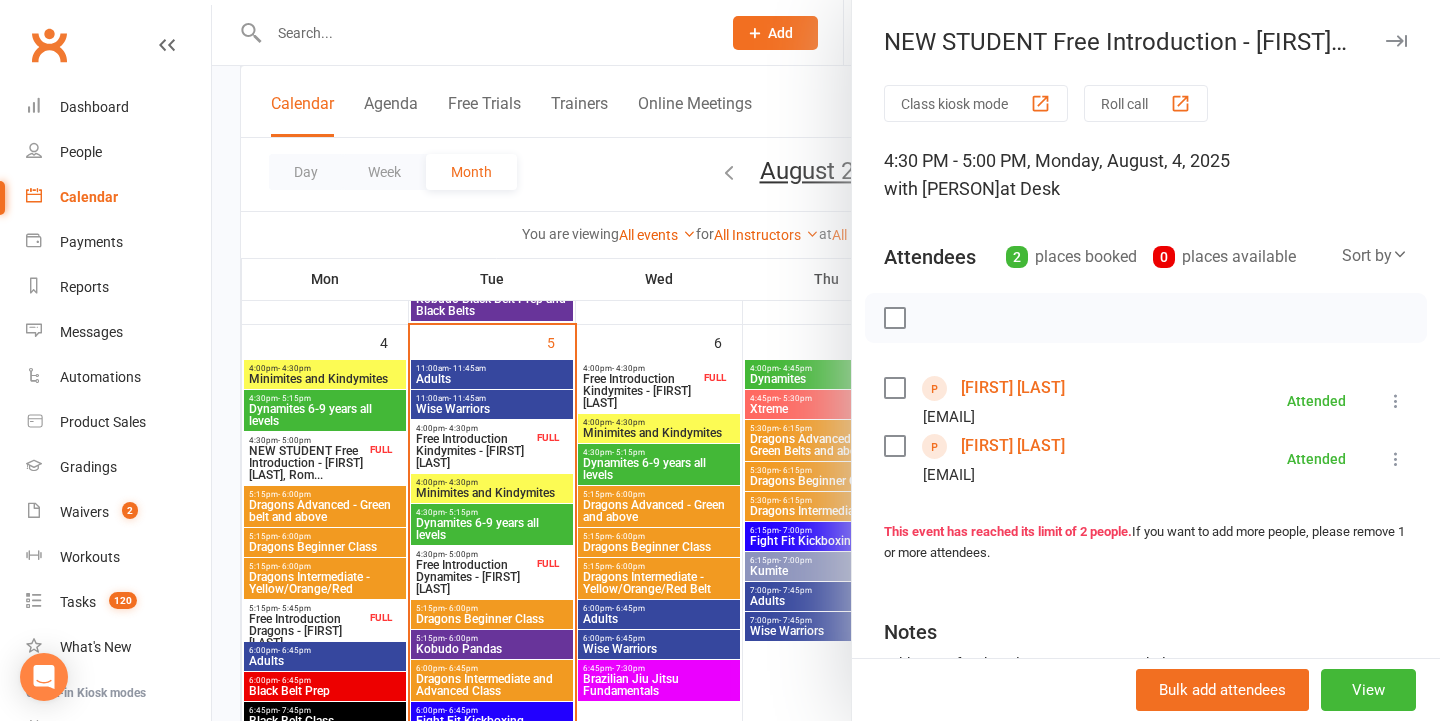 click at bounding box center [826, 360] 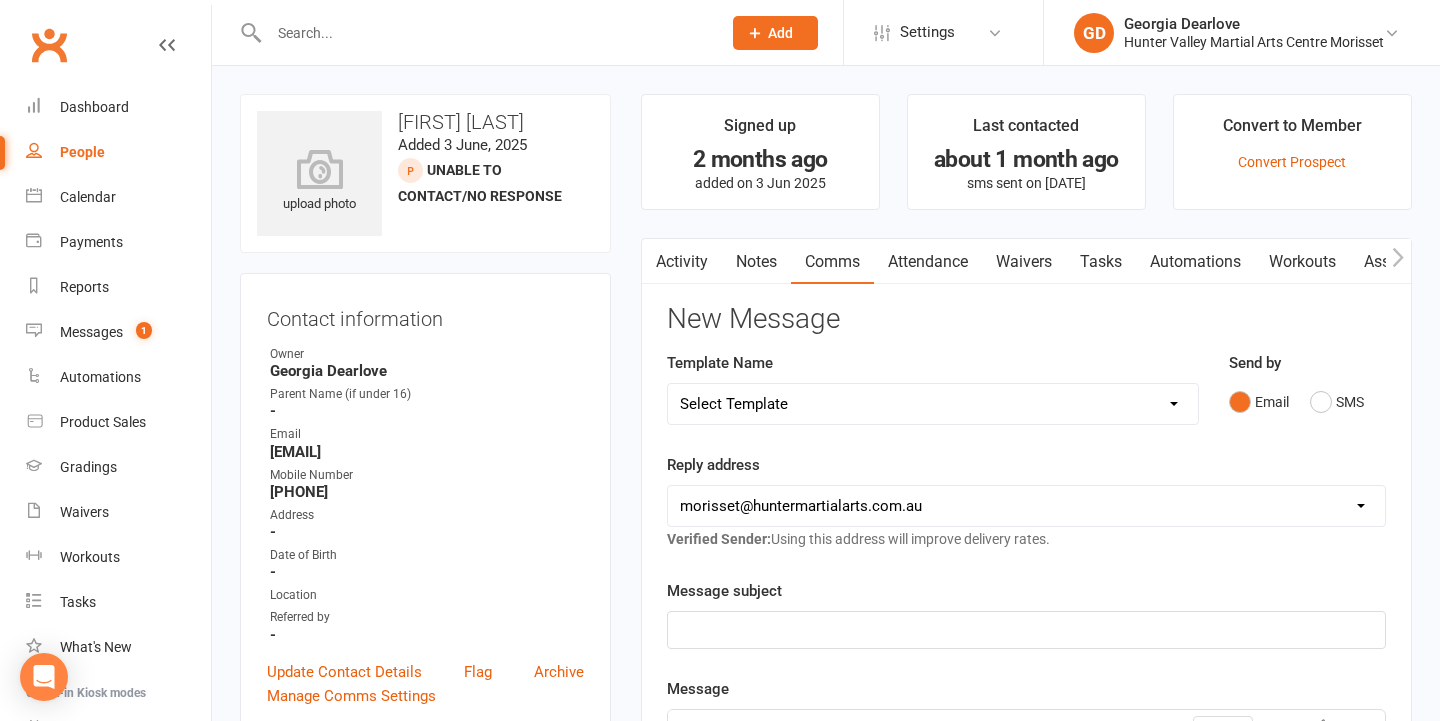 scroll, scrollTop: 0, scrollLeft: 0, axis: both 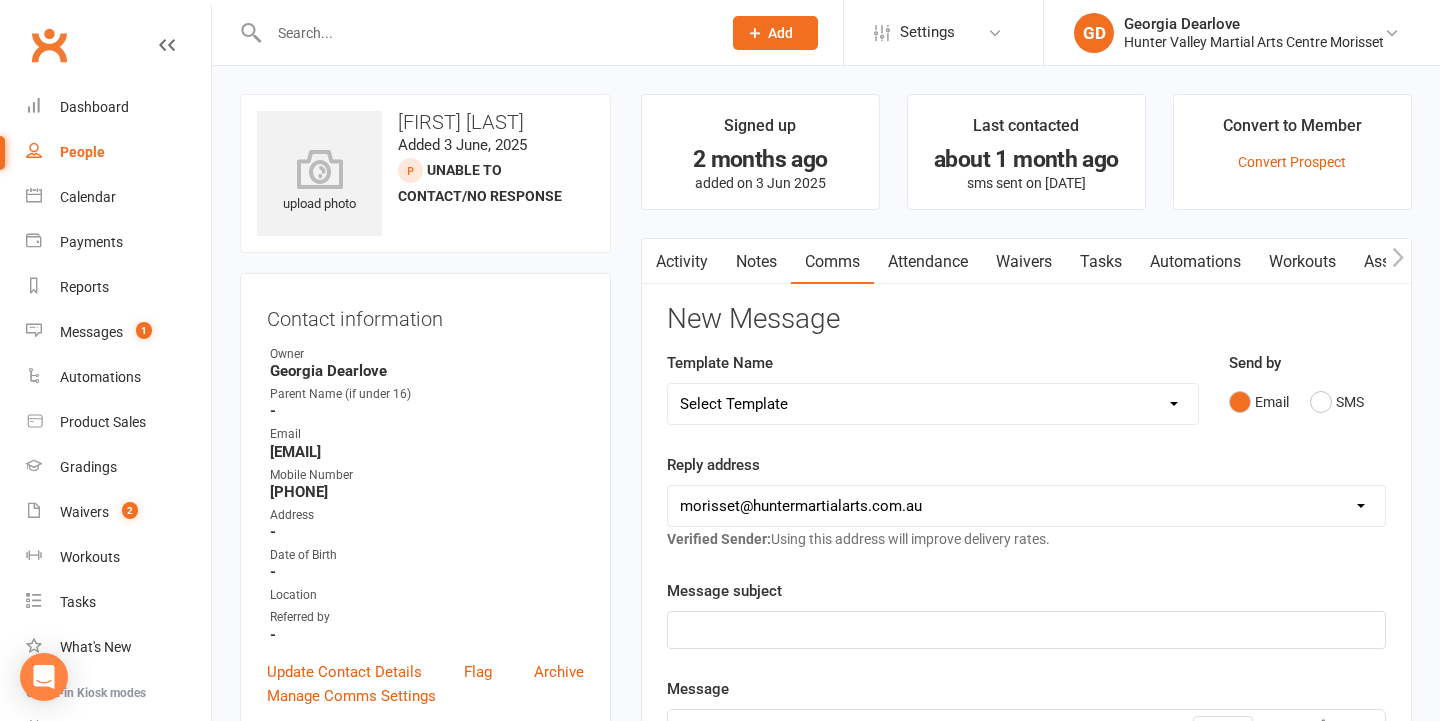 click on "Calendar" at bounding box center (118, 197) 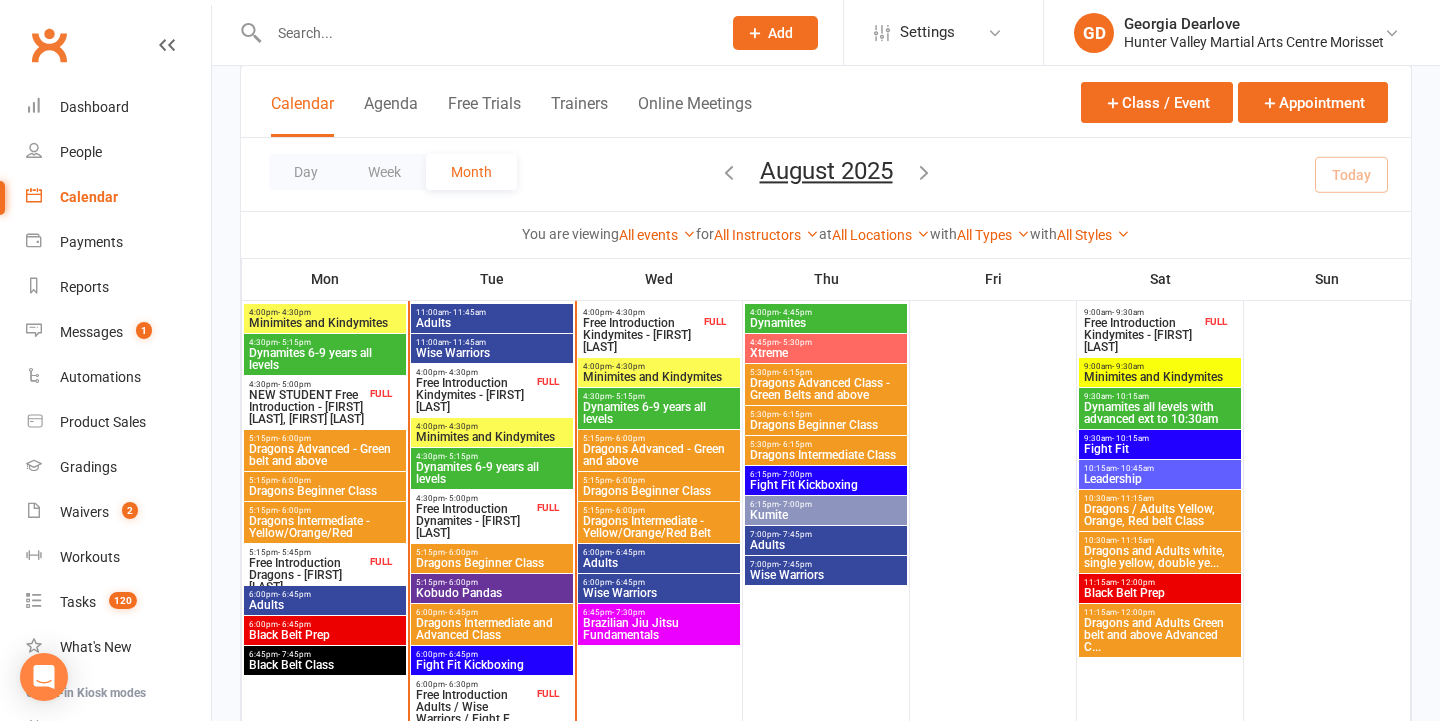 scroll, scrollTop: 656, scrollLeft: 0, axis: vertical 